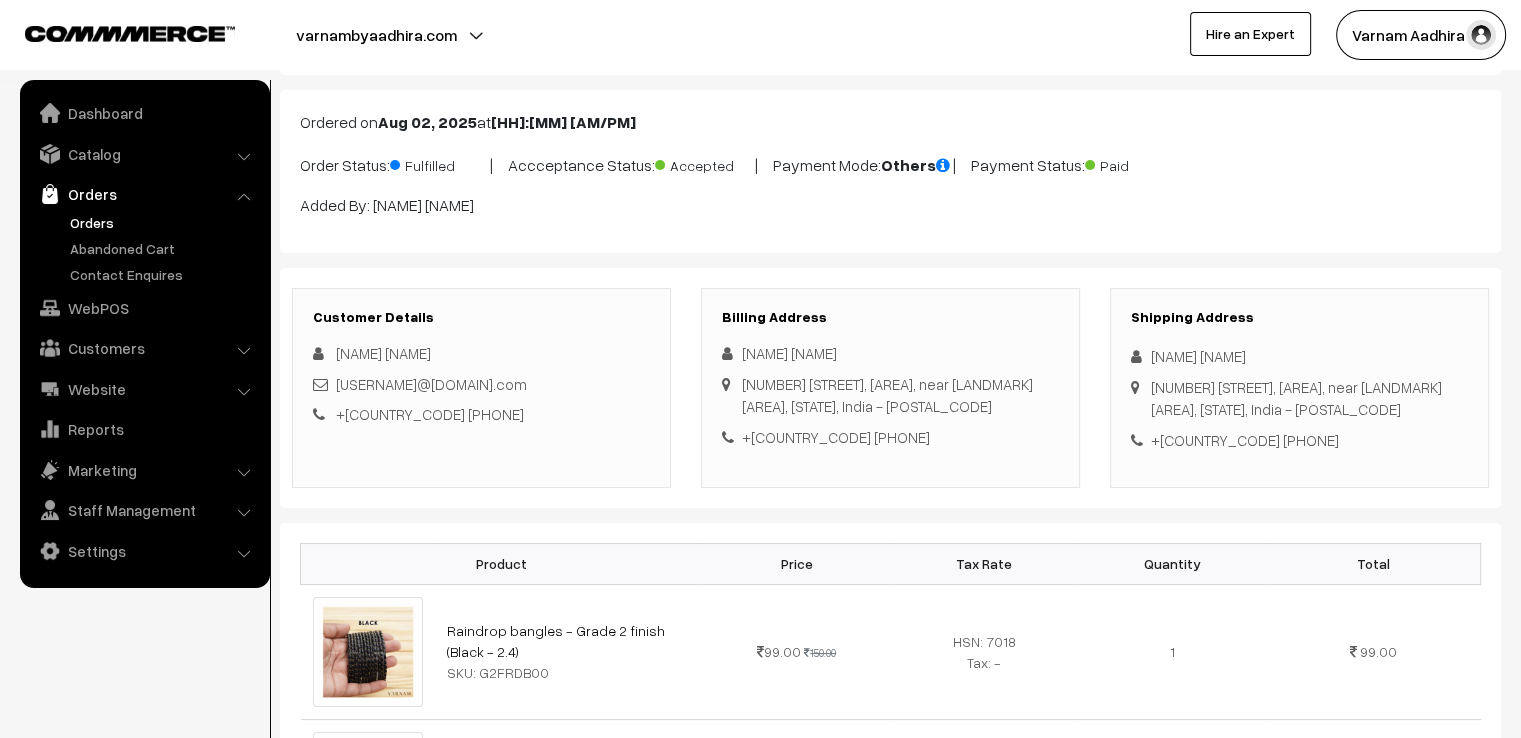 scroll, scrollTop: 0, scrollLeft: 0, axis: both 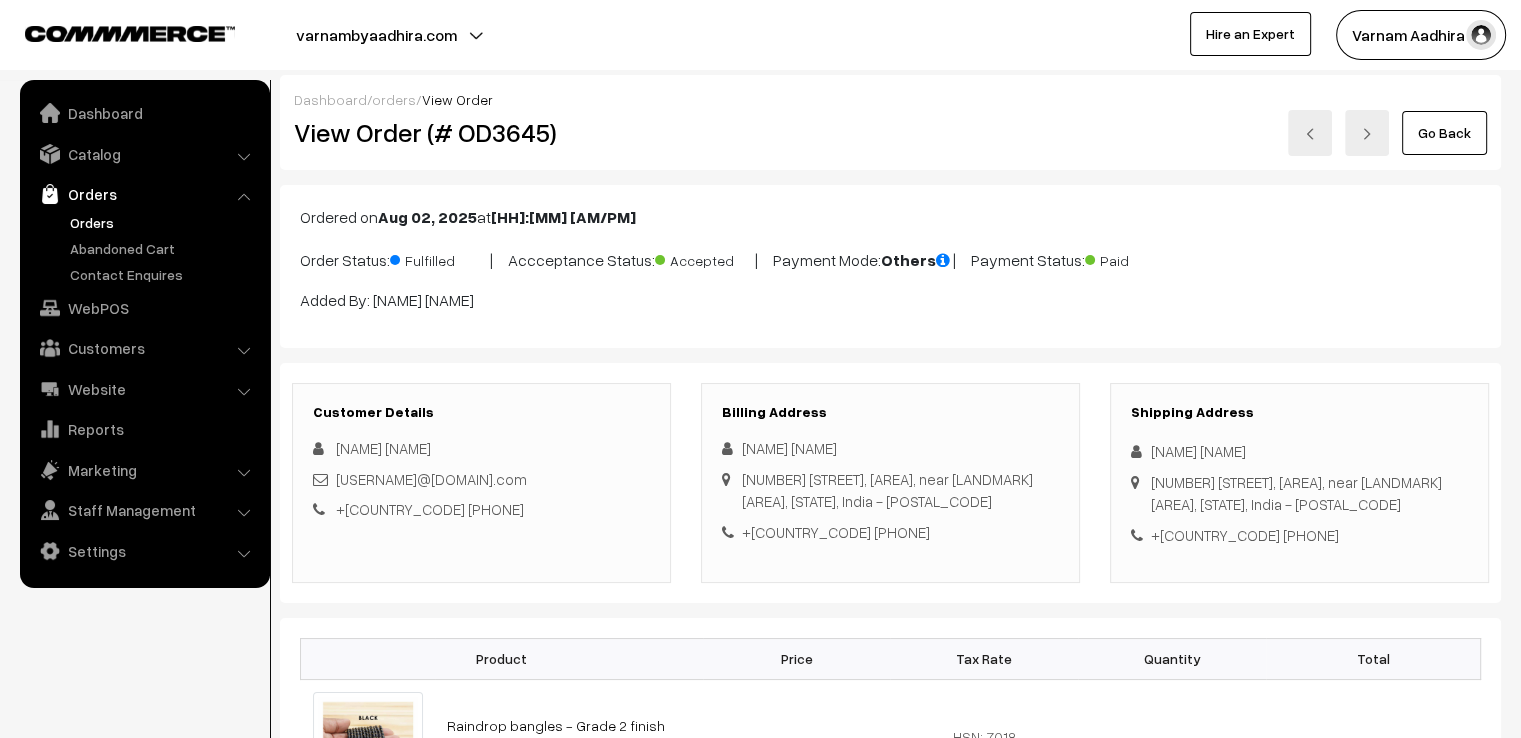 click on "Go Back" at bounding box center [1444, 133] 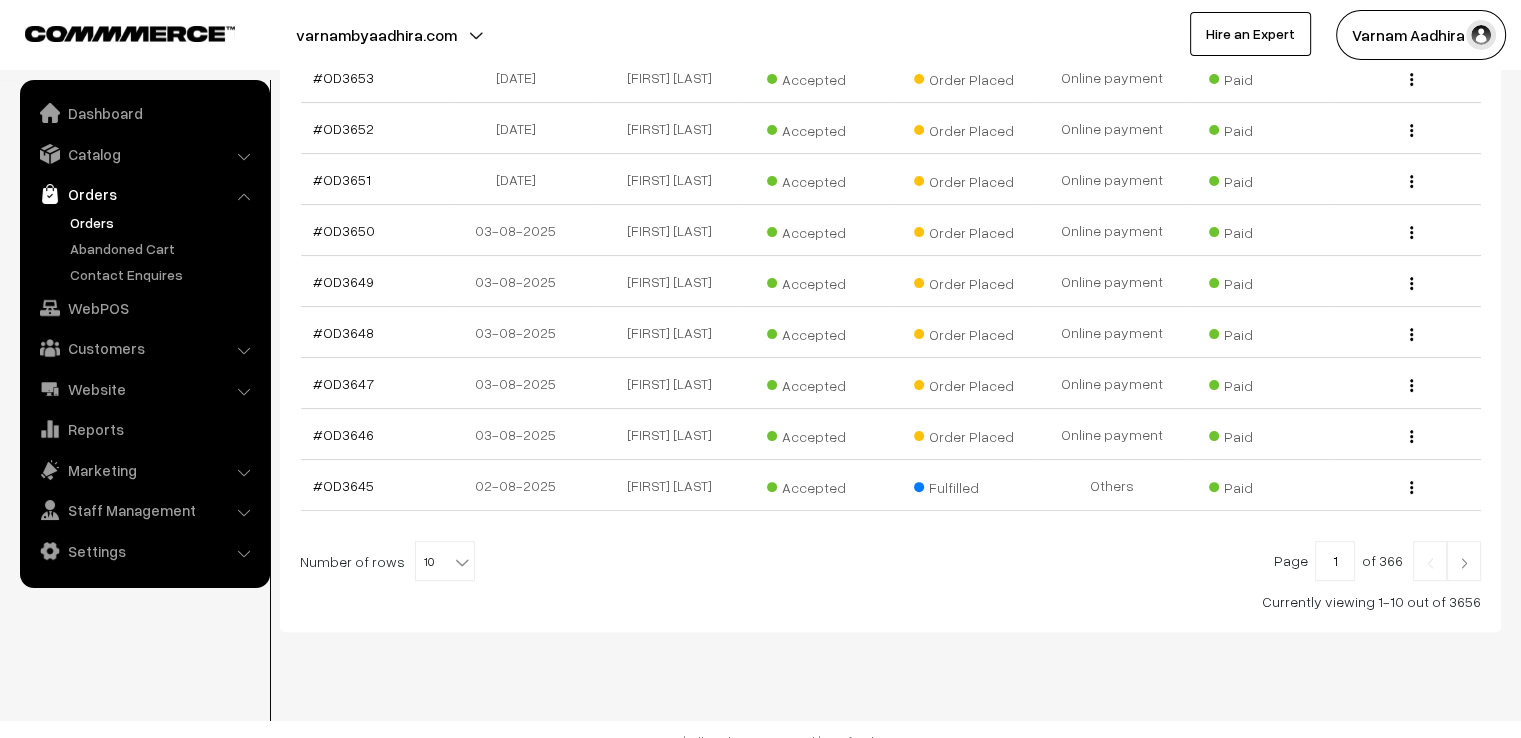 scroll, scrollTop: 0, scrollLeft: 0, axis: both 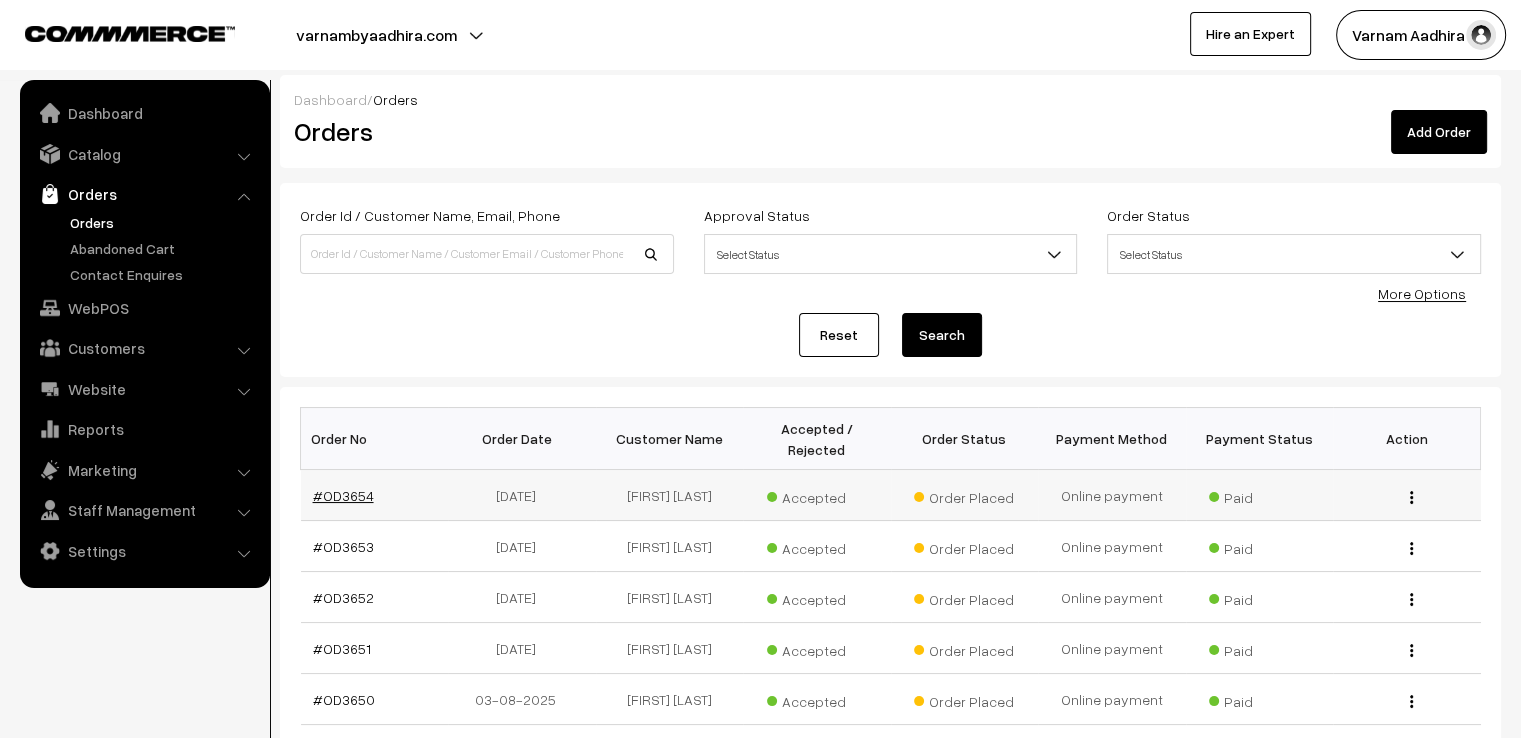 click on "#OD3654" at bounding box center [343, 495] 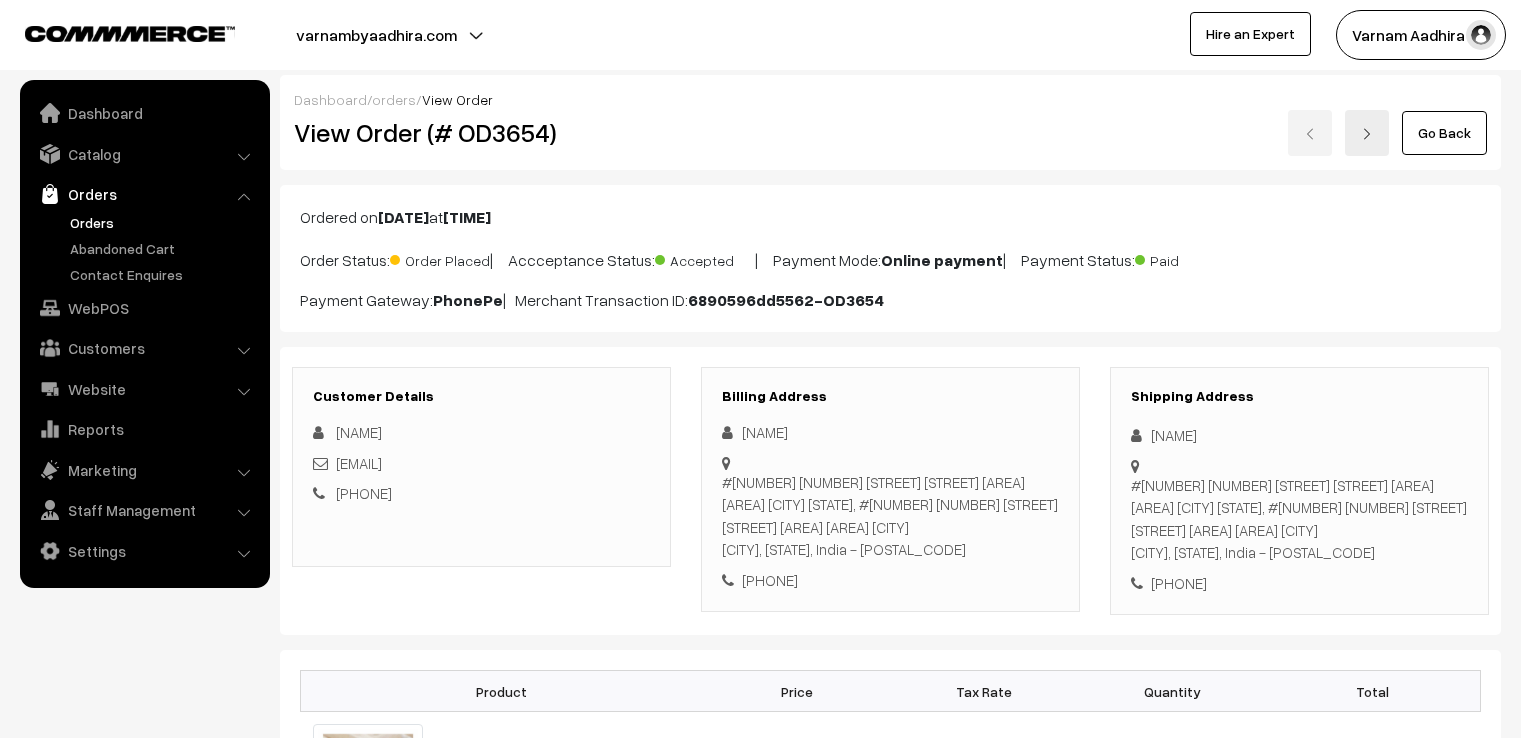 scroll, scrollTop: 0, scrollLeft: 0, axis: both 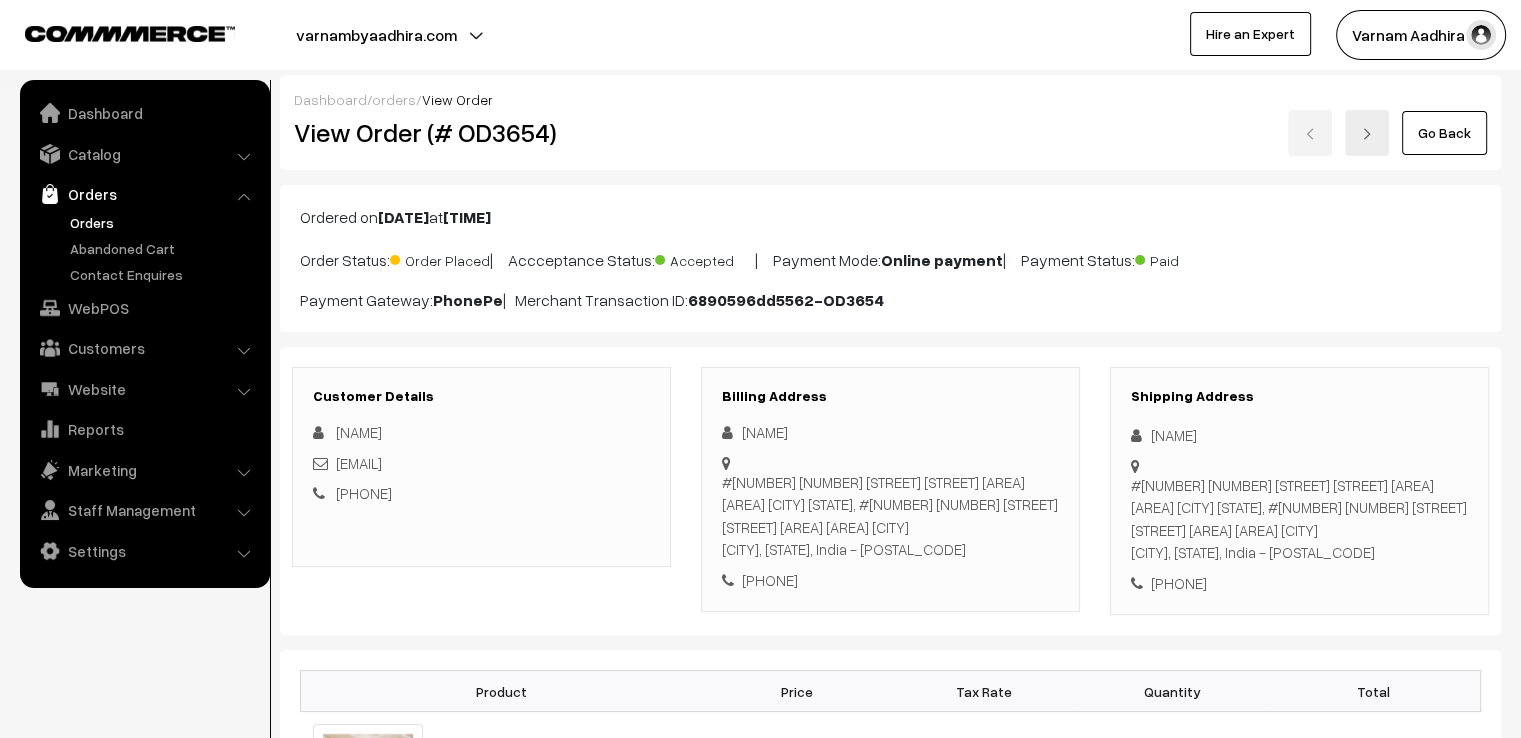 click on "Customer Details
[NAME]
[EMAIL]
[PHONE]
Billing Address
[NAME]" at bounding box center (890, 491) 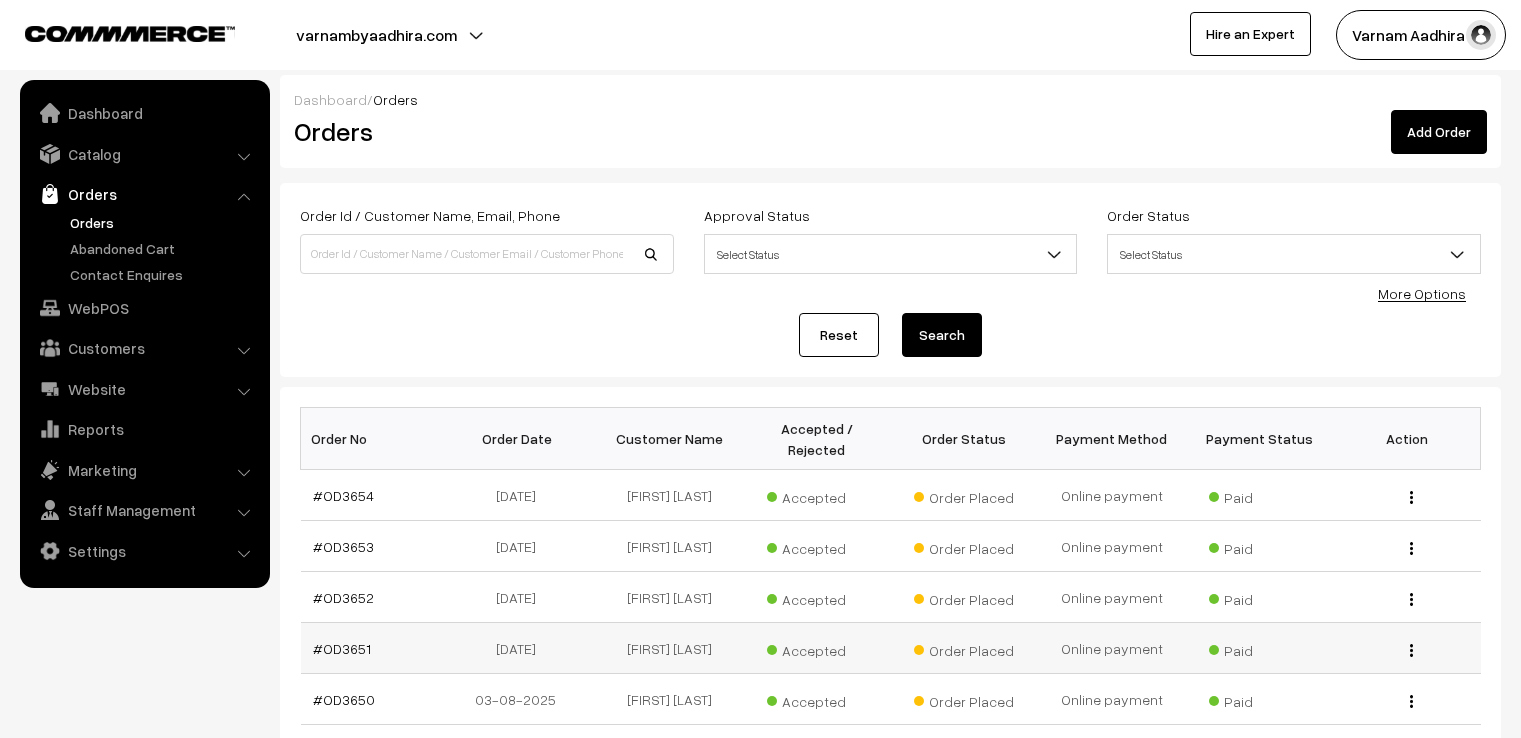 scroll, scrollTop: 0, scrollLeft: 0, axis: both 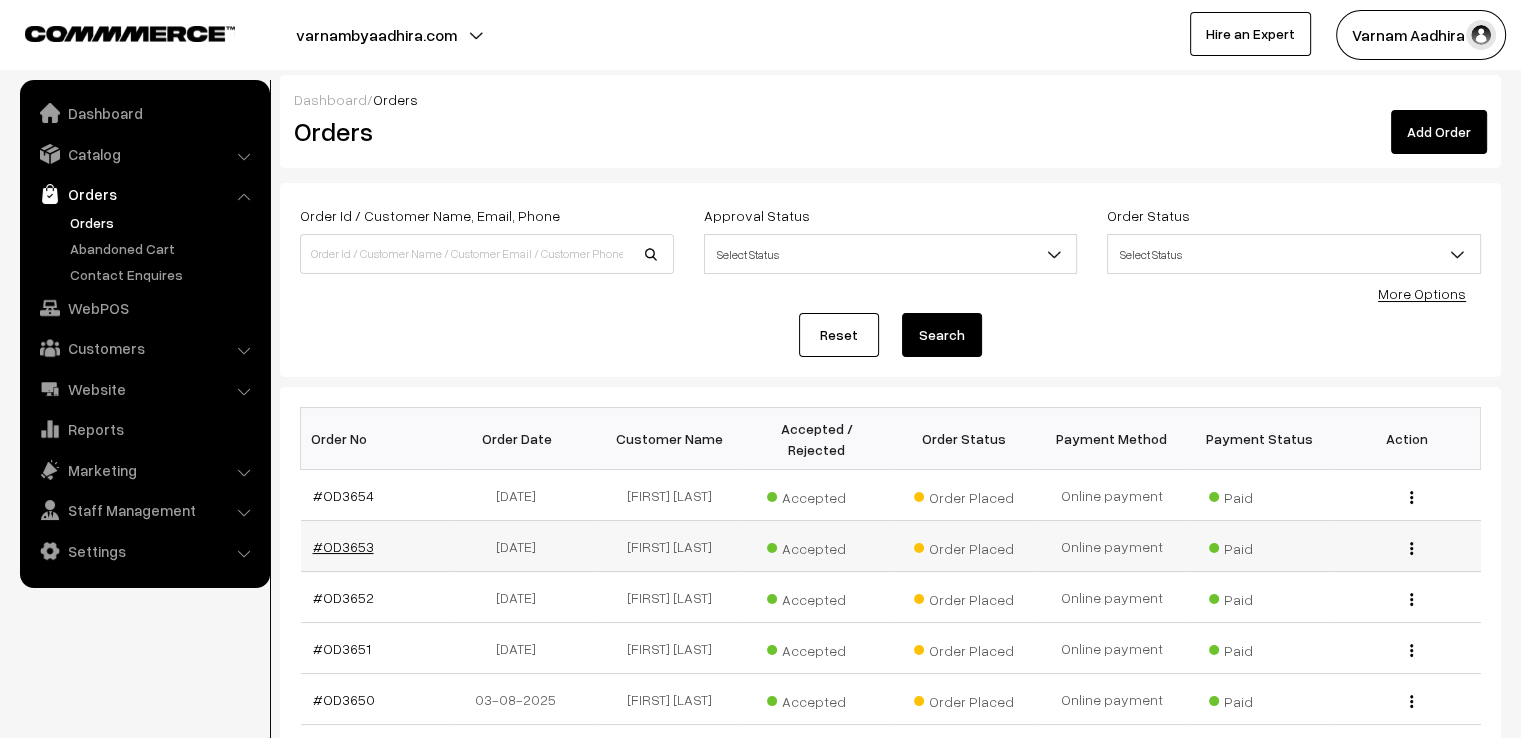 click on "#OD3653" at bounding box center (343, 546) 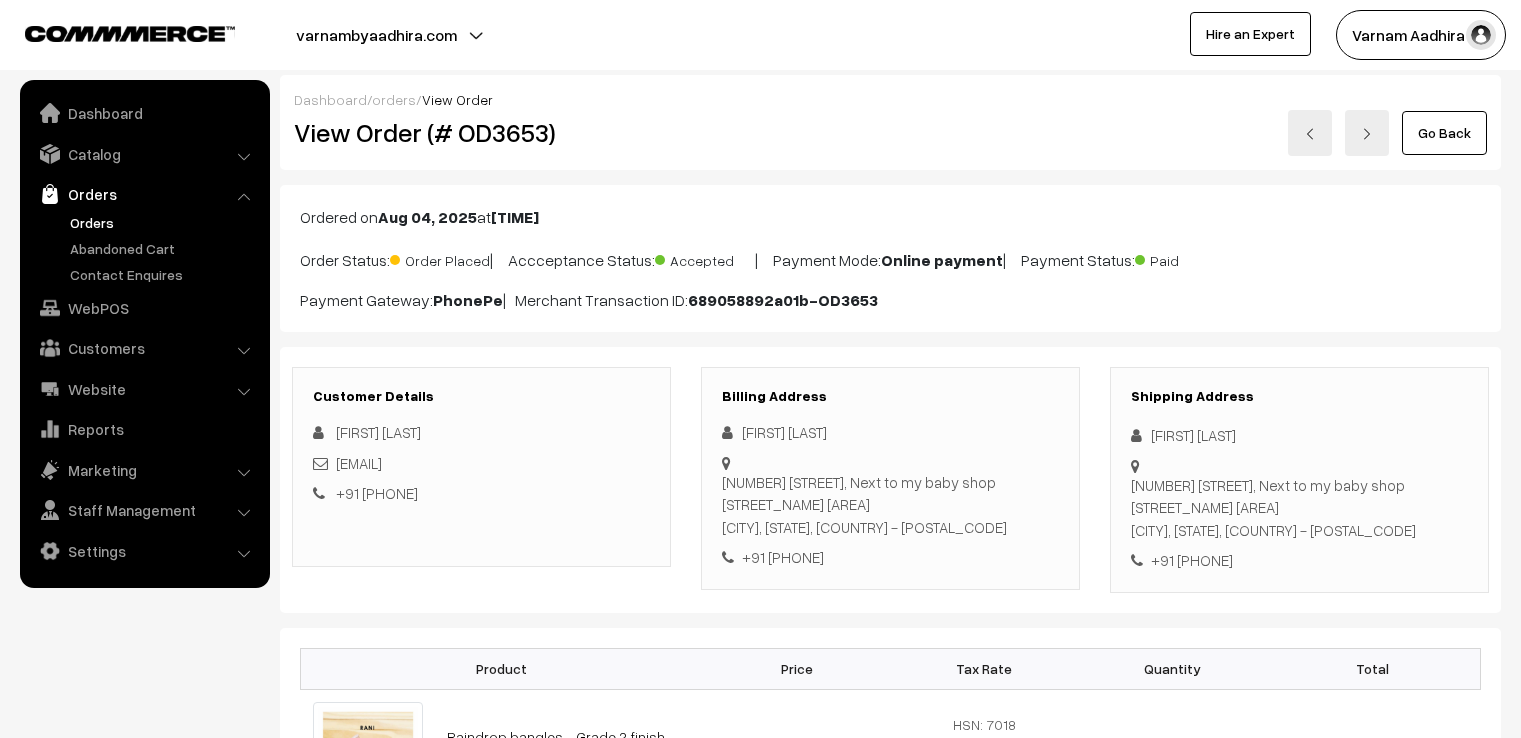 scroll, scrollTop: 0, scrollLeft: 0, axis: both 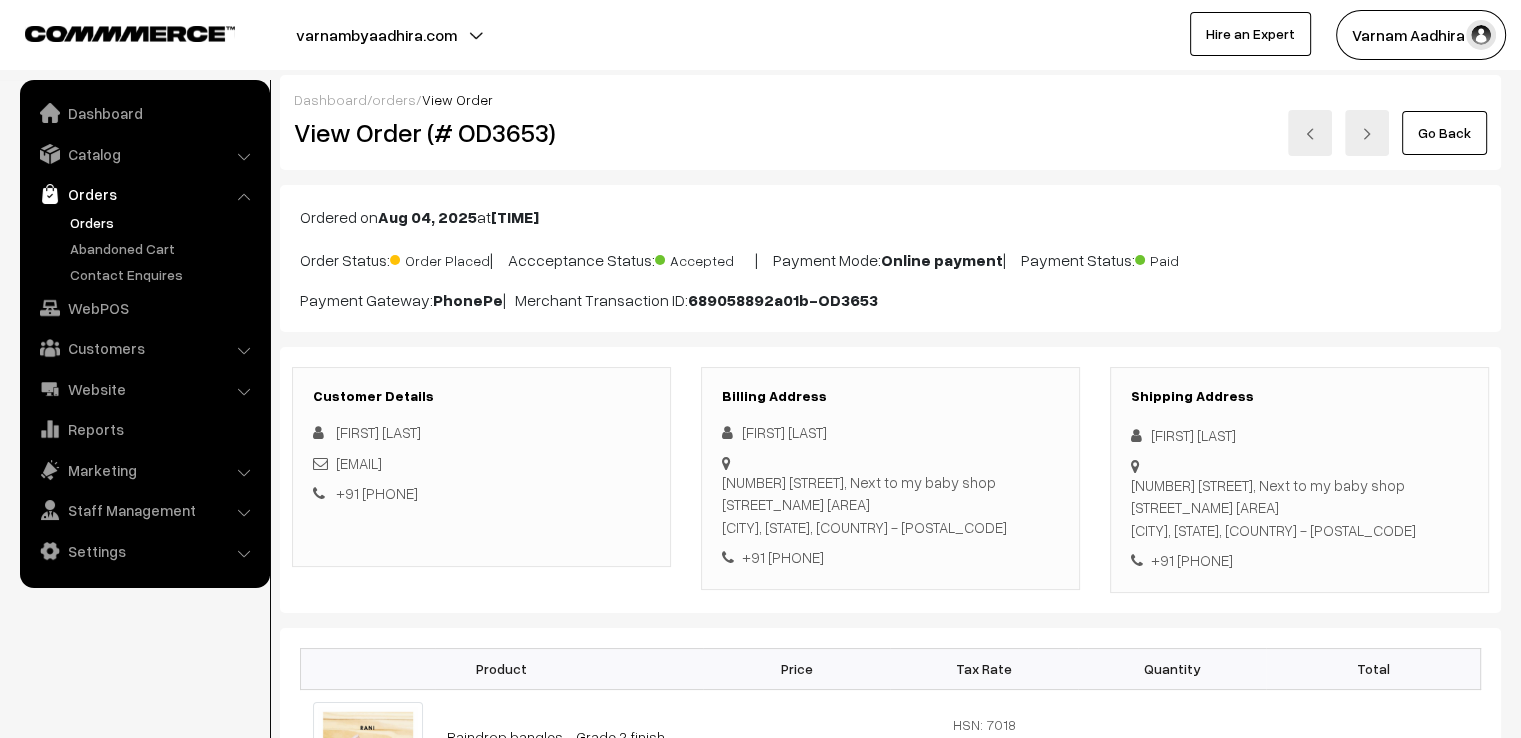drag, startPoint x: 1140, startPoint y: 409, endPoint x: 1351, endPoint y: 583, distance: 273.4904 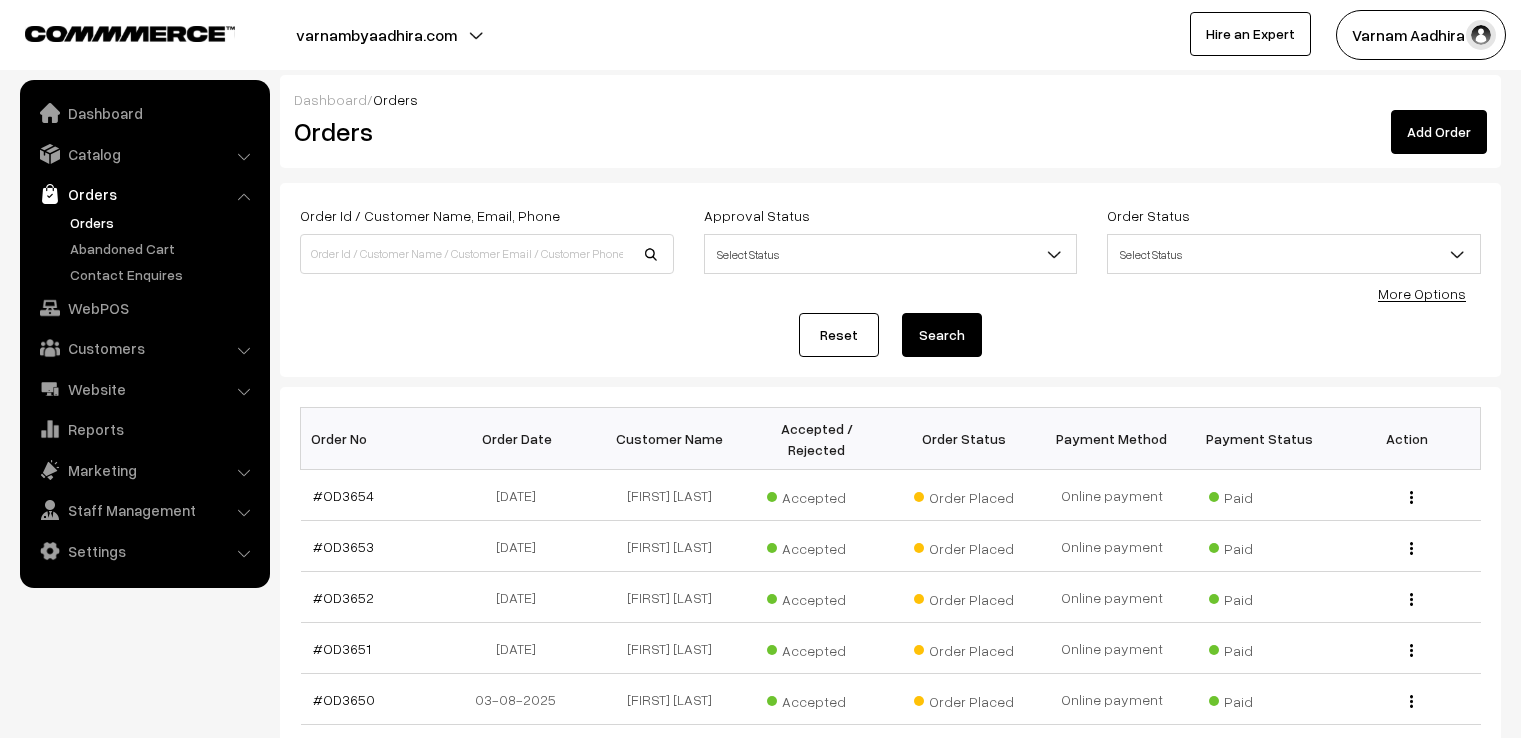 scroll, scrollTop: 0, scrollLeft: 0, axis: both 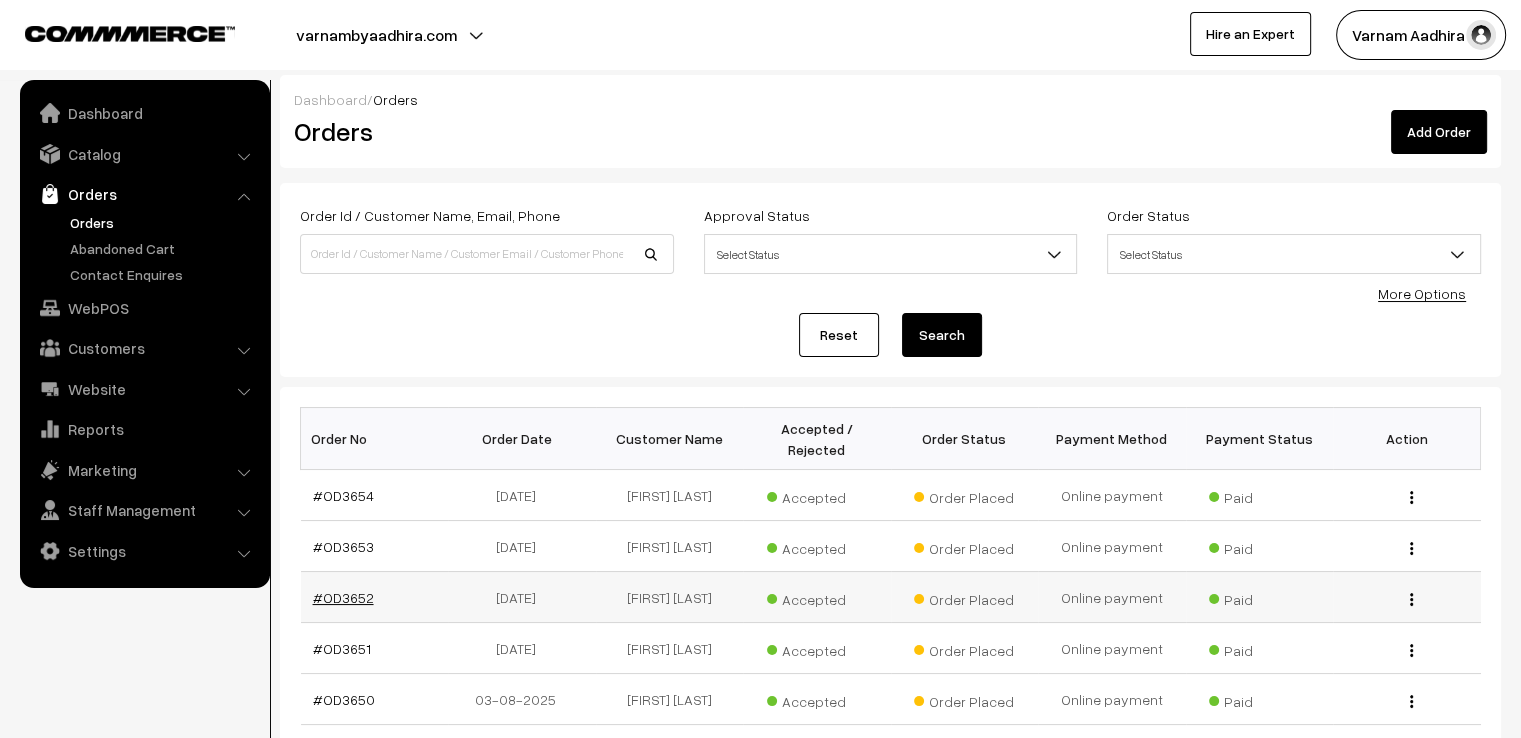 click on "#OD3652" at bounding box center (343, 597) 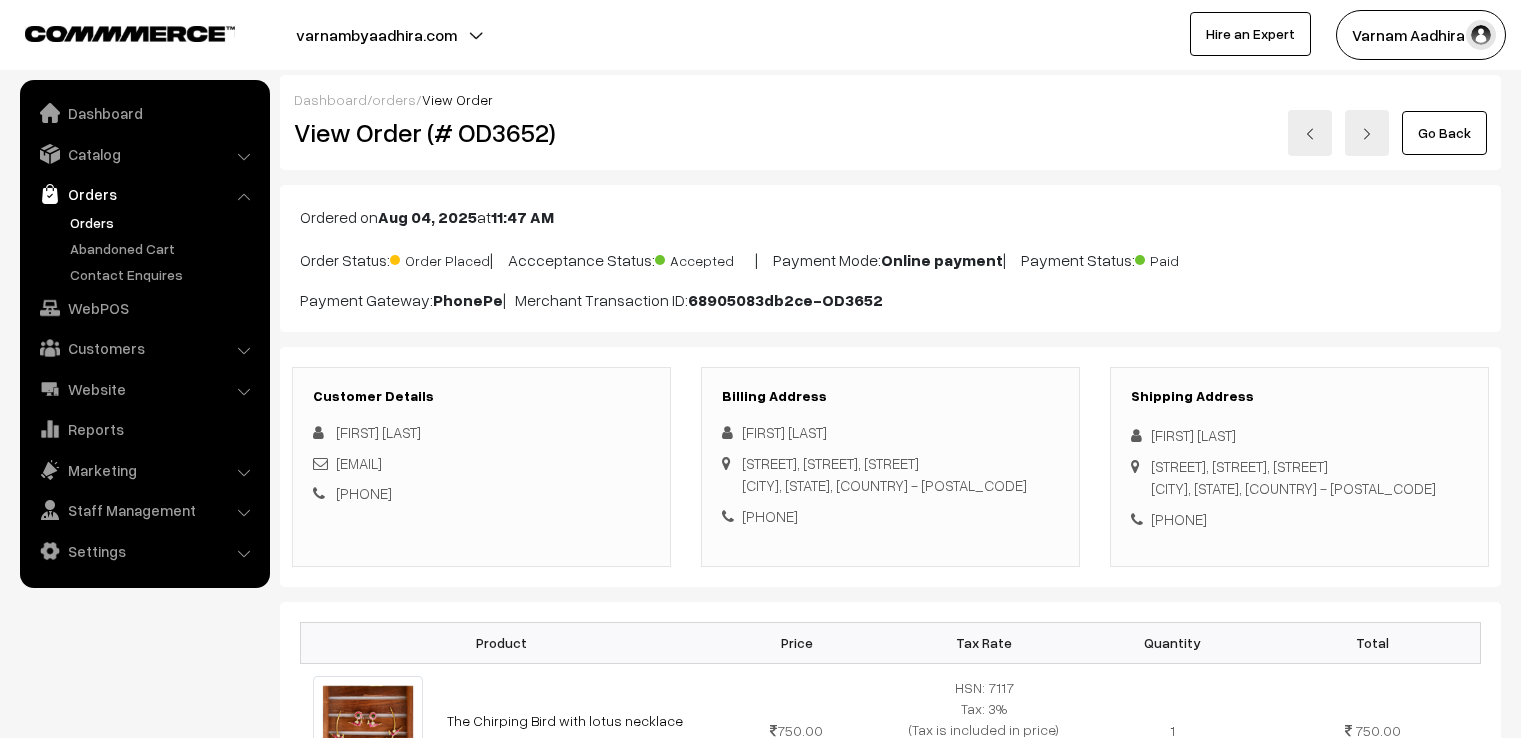 scroll, scrollTop: 0, scrollLeft: 0, axis: both 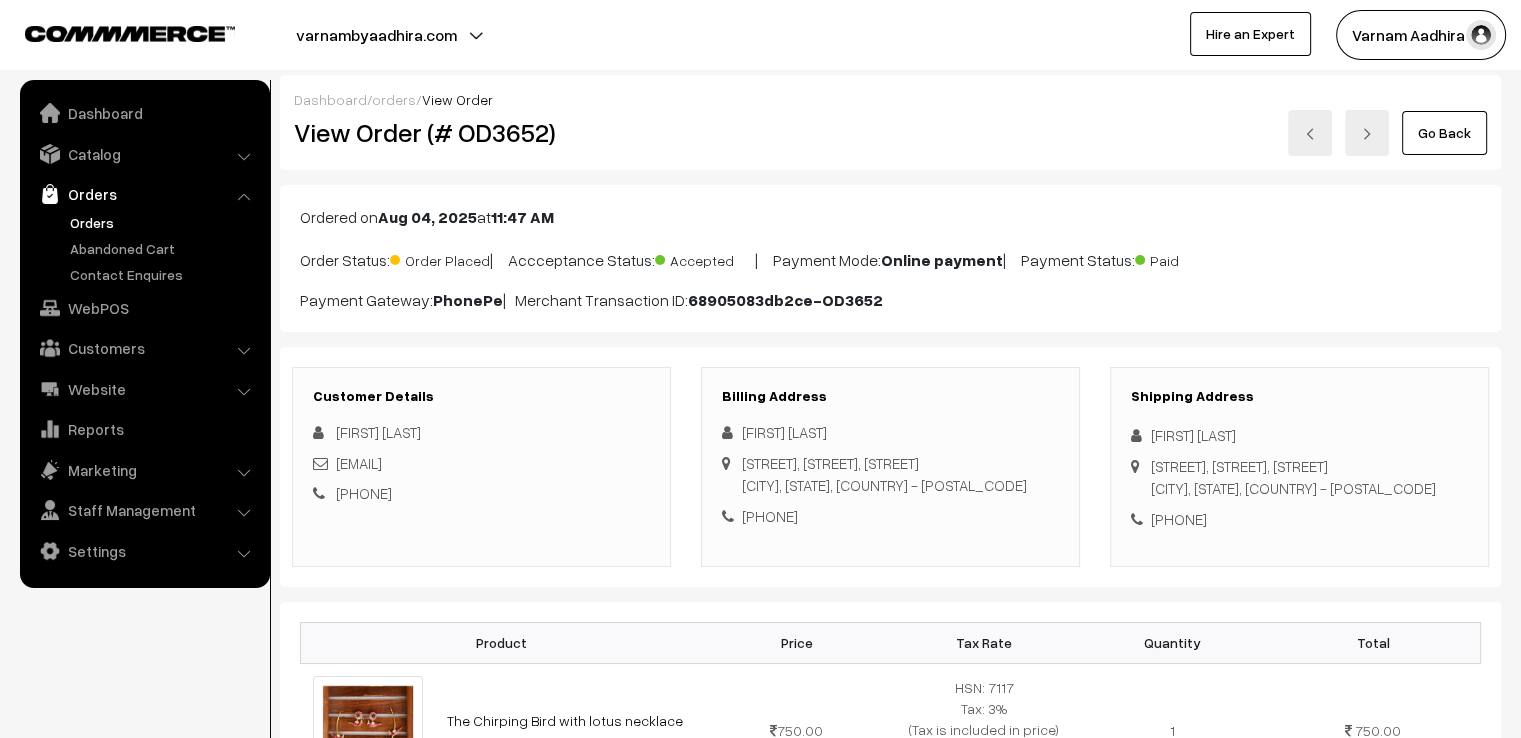 drag, startPoint x: 1135, startPoint y: 426, endPoint x: 1286, endPoint y: 593, distance: 225.1444 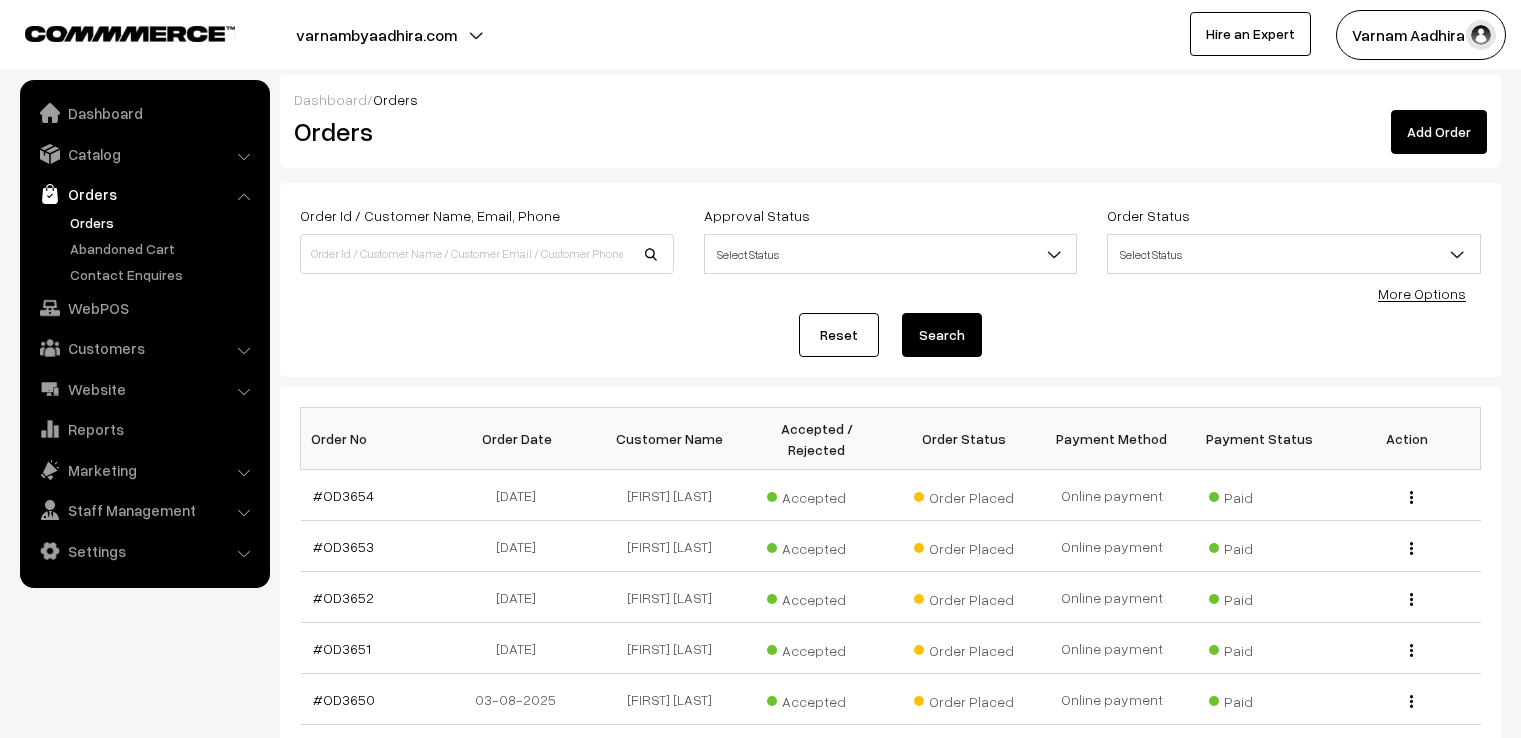 scroll, scrollTop: 0, scrollLeft: 0, axis: both 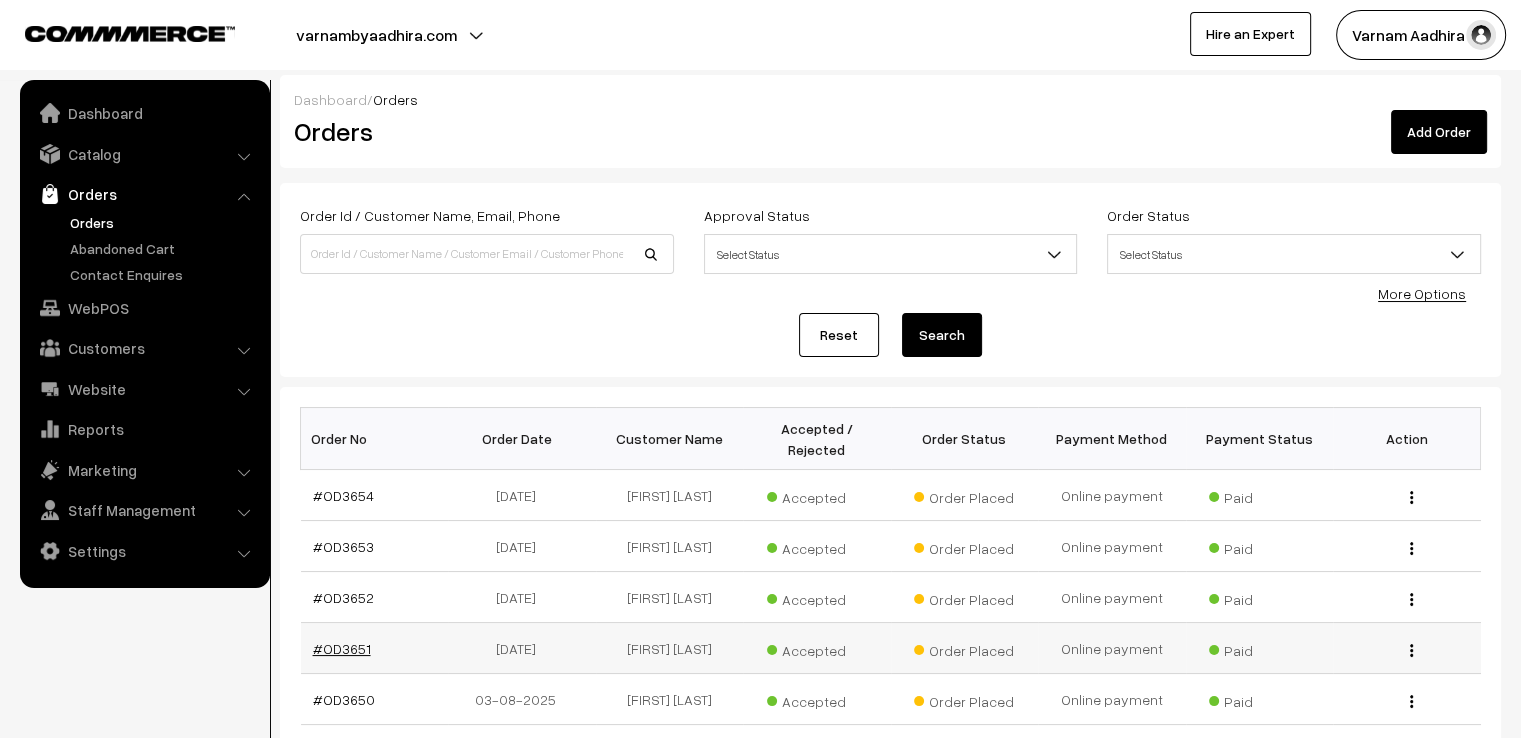 click on "#OD3651" at bounding box center [342, 648] 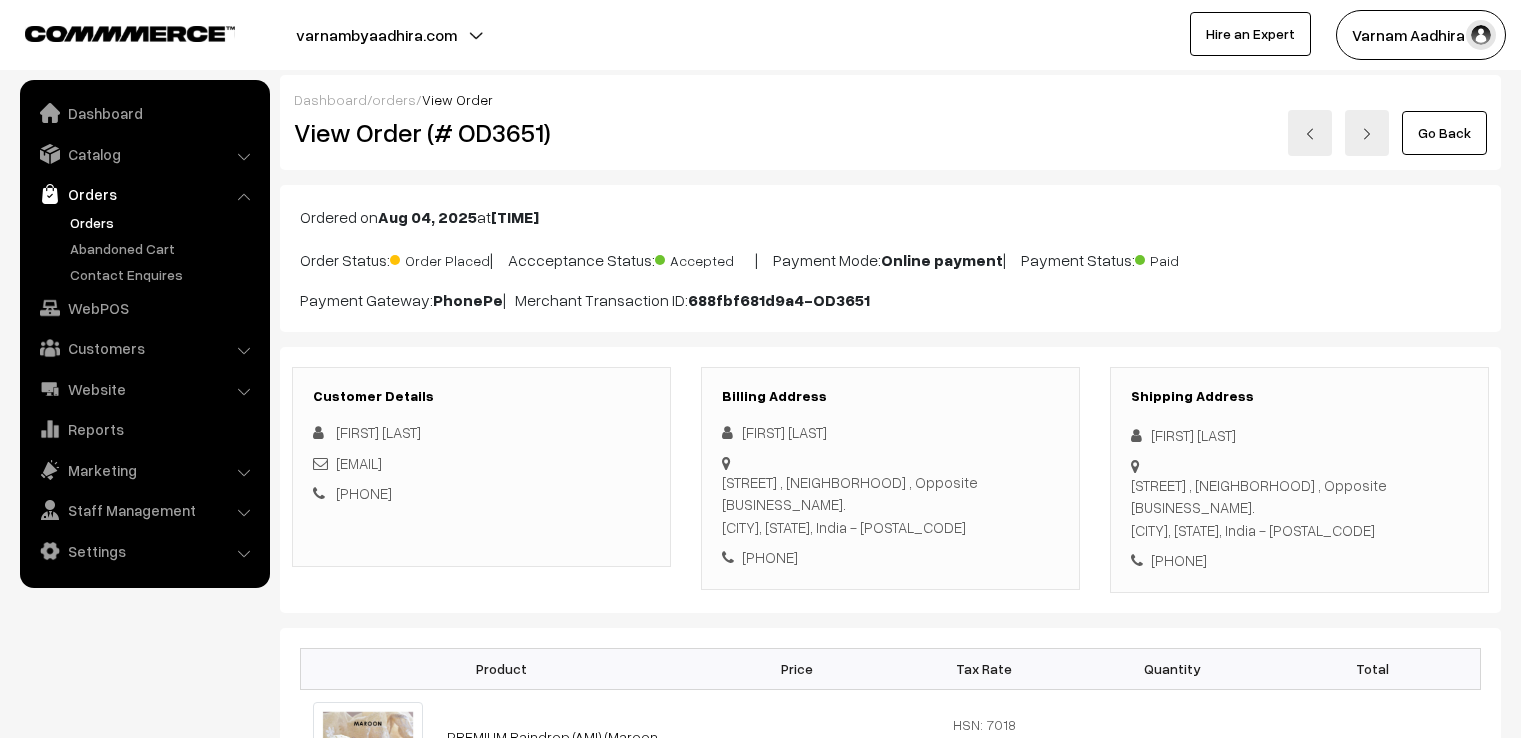 scroll, scrollTop: 0, scrollLeft: 0, axis: both 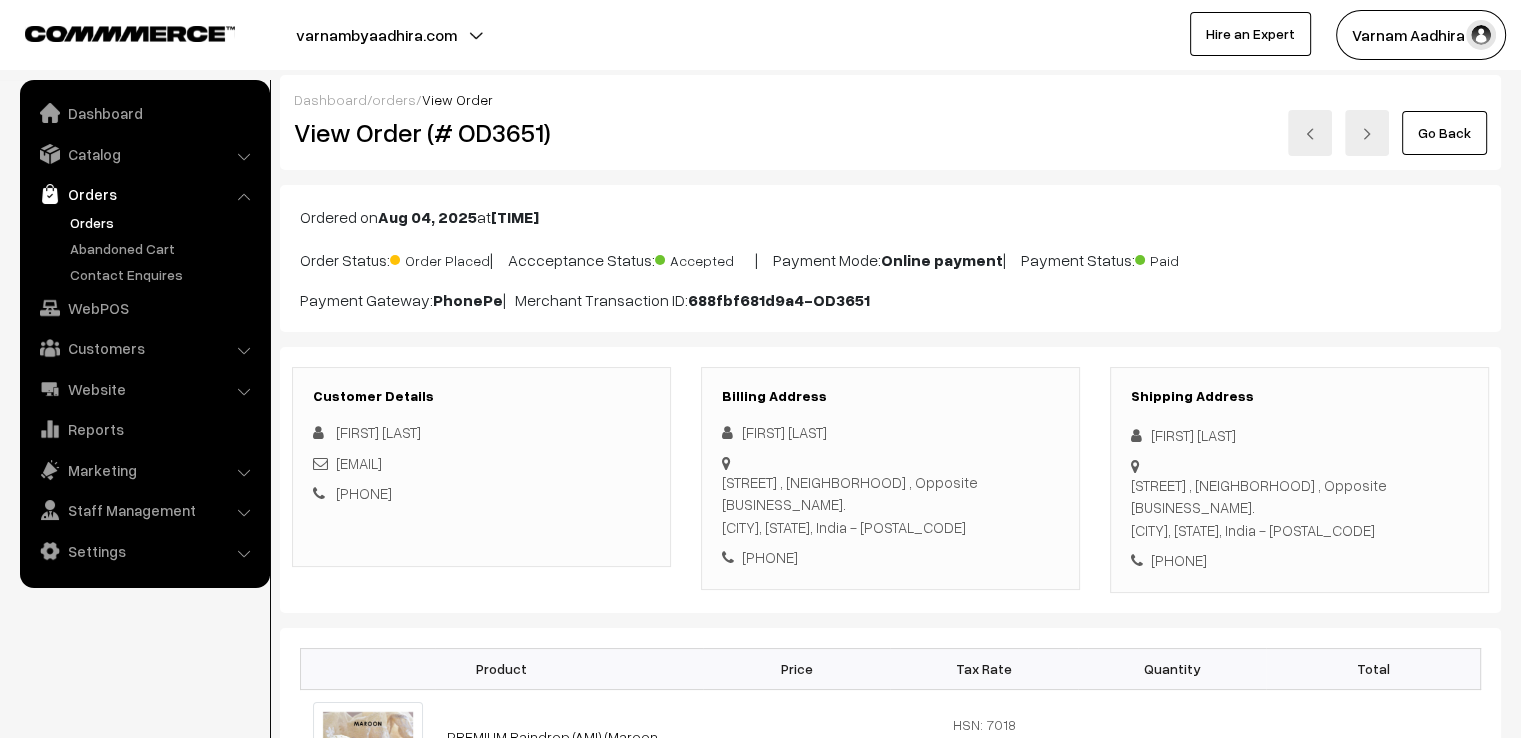 drag, startPoint x: 1142, startPoint y: 431, endPoint x: 1393, endPoint y: 565, distance: 284.52945 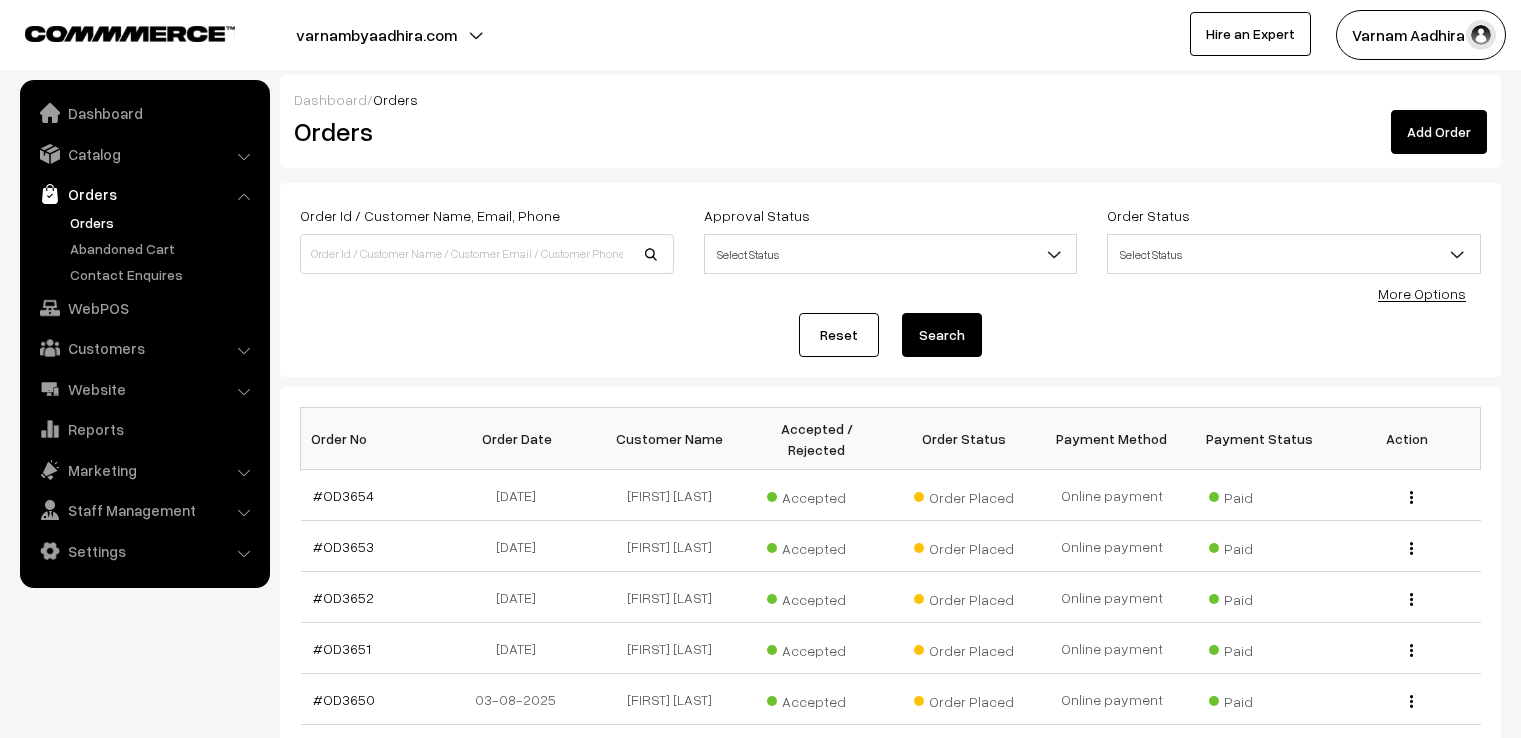 scroll, scrollTop: 0, scrollLeft: 0, axis: both 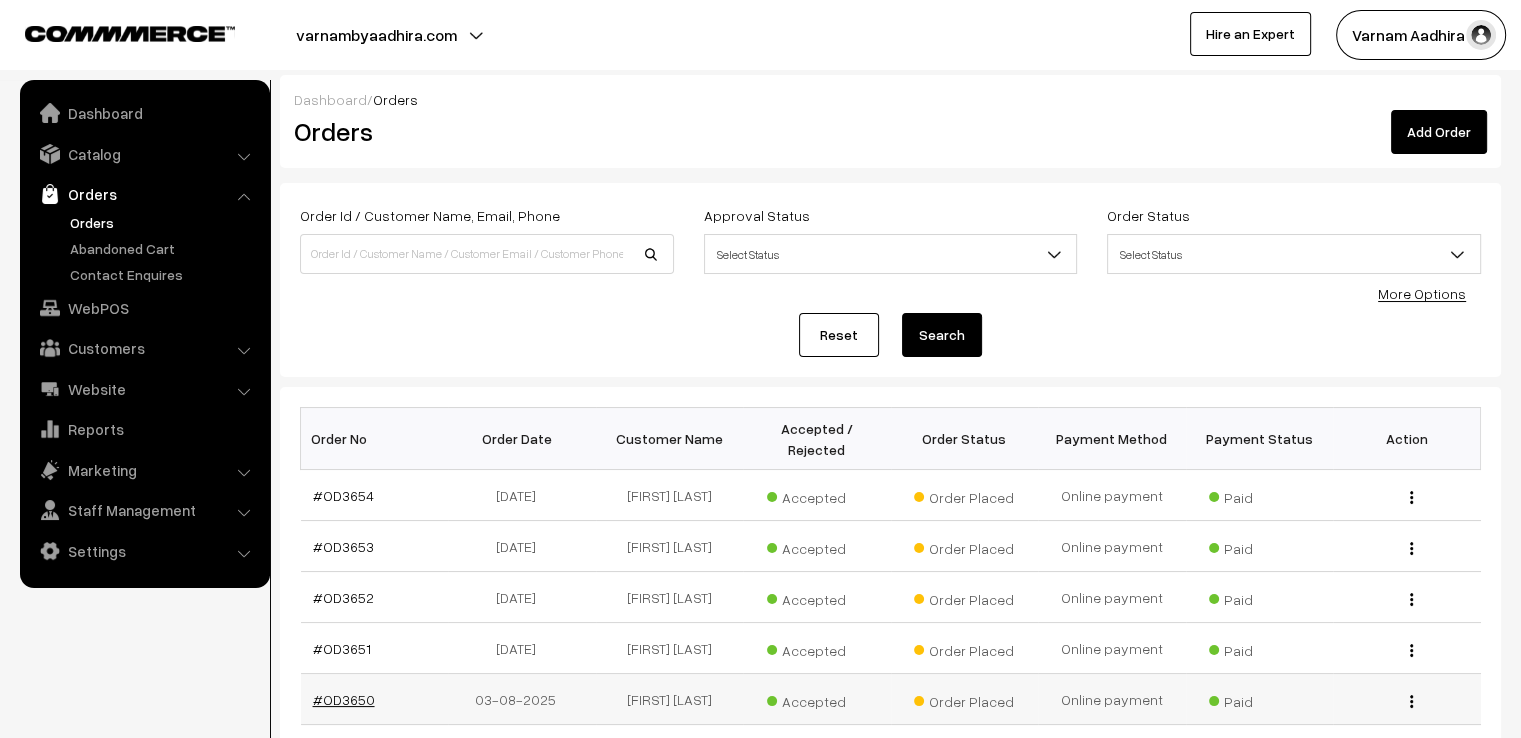 click on "#OD3650" at bounding box center (344, 699) 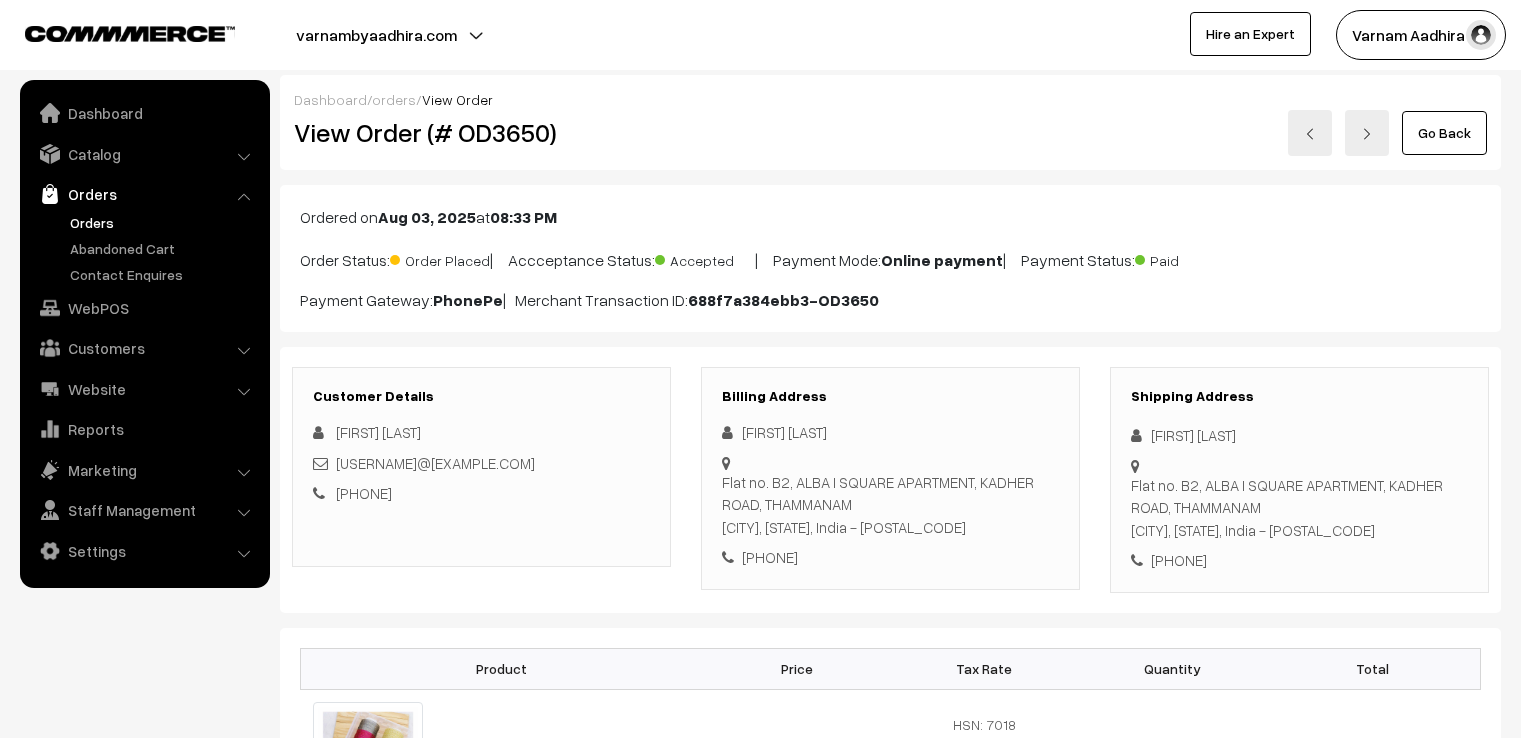 scroll, scrollTop: 0, scrollLeft: 0, axis: both 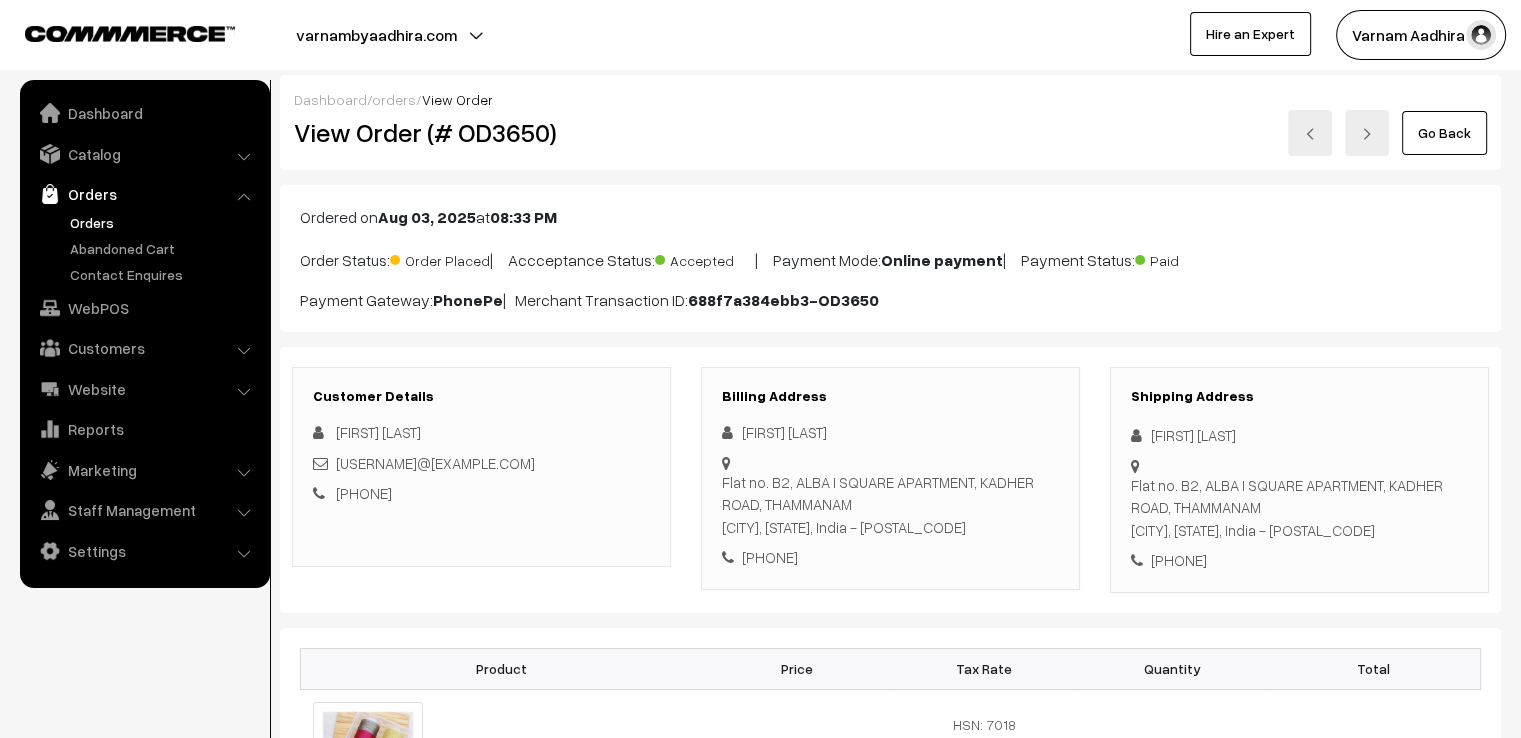 drag, startPoint x: 1148, startPoint y: 433, endPoint x: 1413, endPoint y: 585, distance: 305.49796 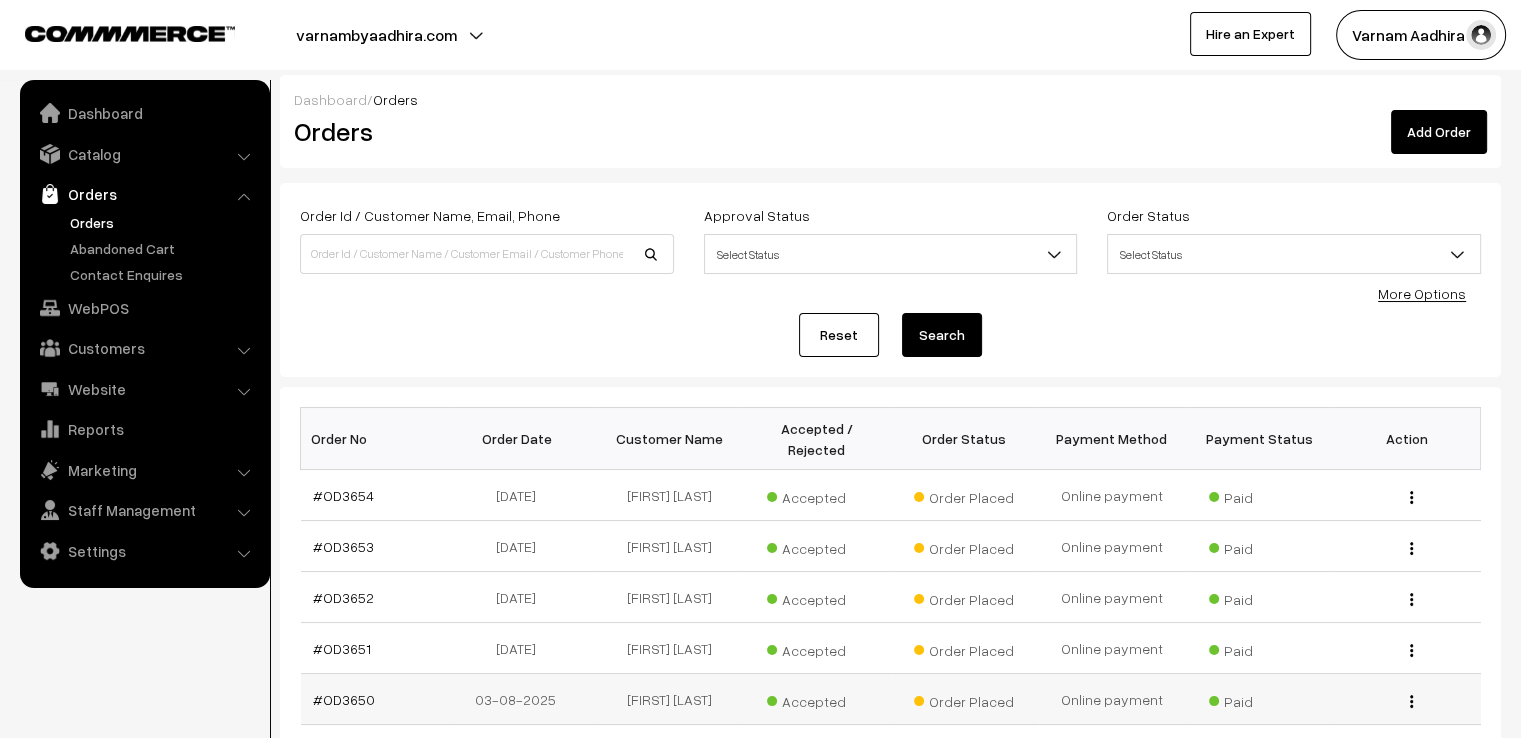 scroll, scrollTop: 469, scrollLeft: 0, axis: vertical 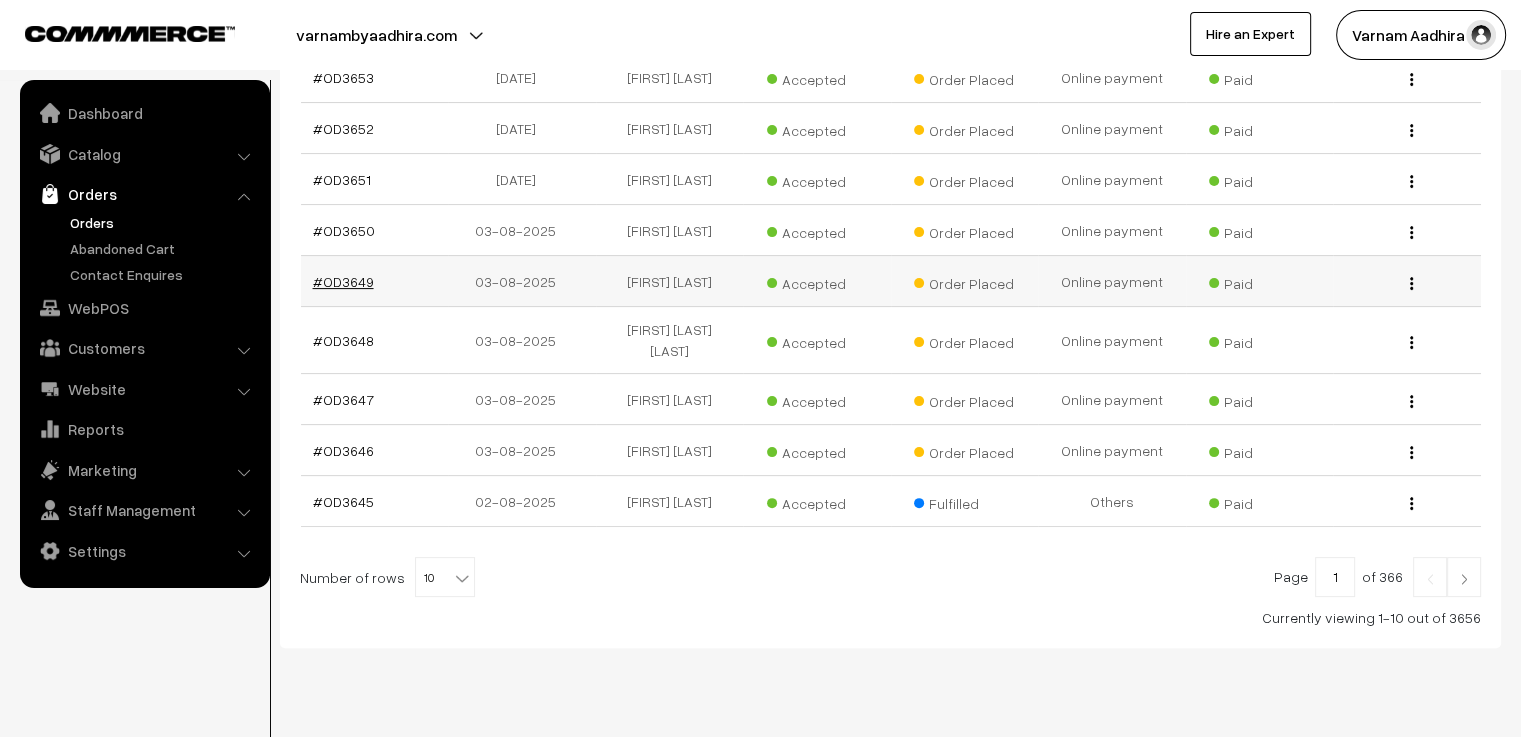 click on "#OD3649" at bounding box center (343, 281) 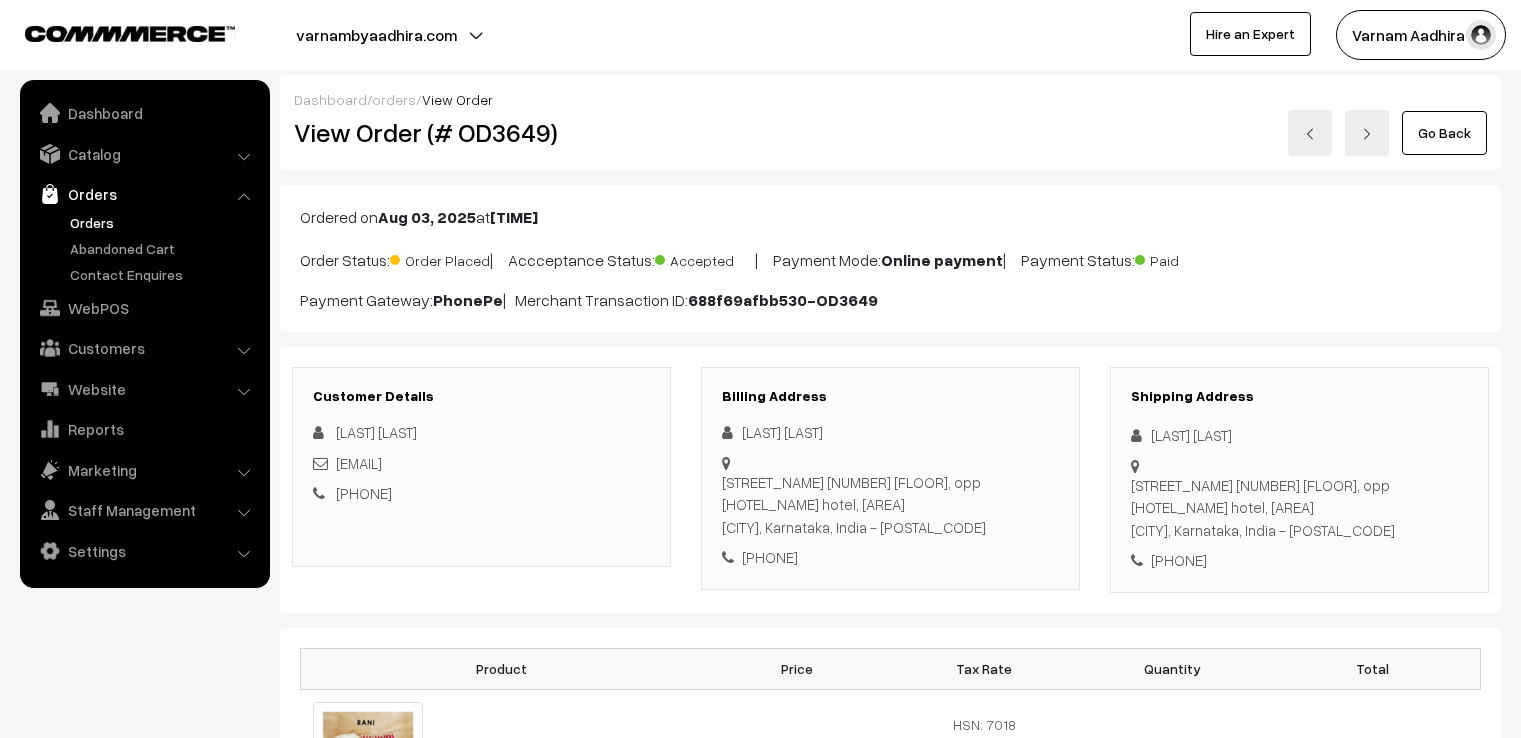 scroll, scrollTop: 0, scrollLeft: 0, axis: both 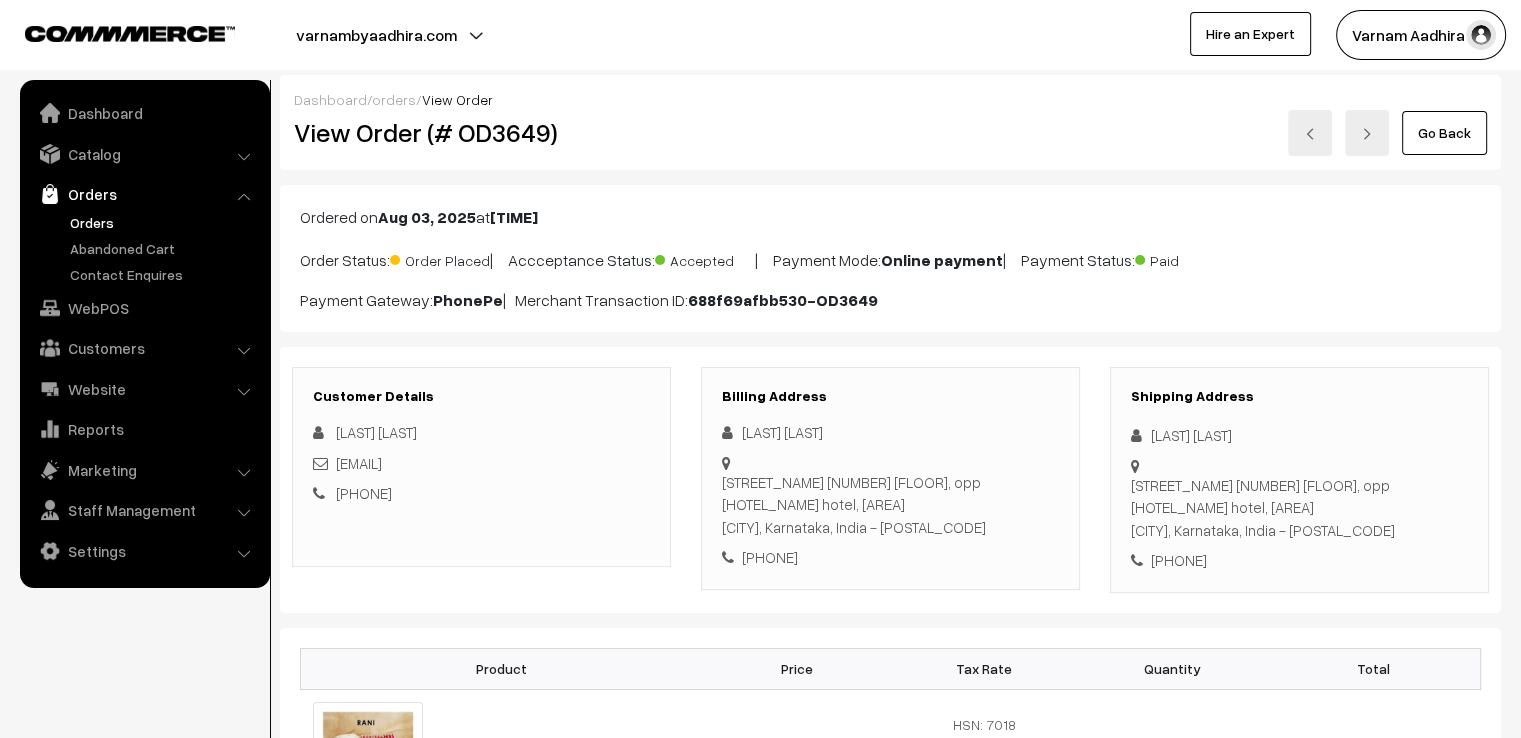 drag, startPoint x: 1144, startPoint y: 428, endPoint x: 1388, endPoint y: 571, distance: 282.8162 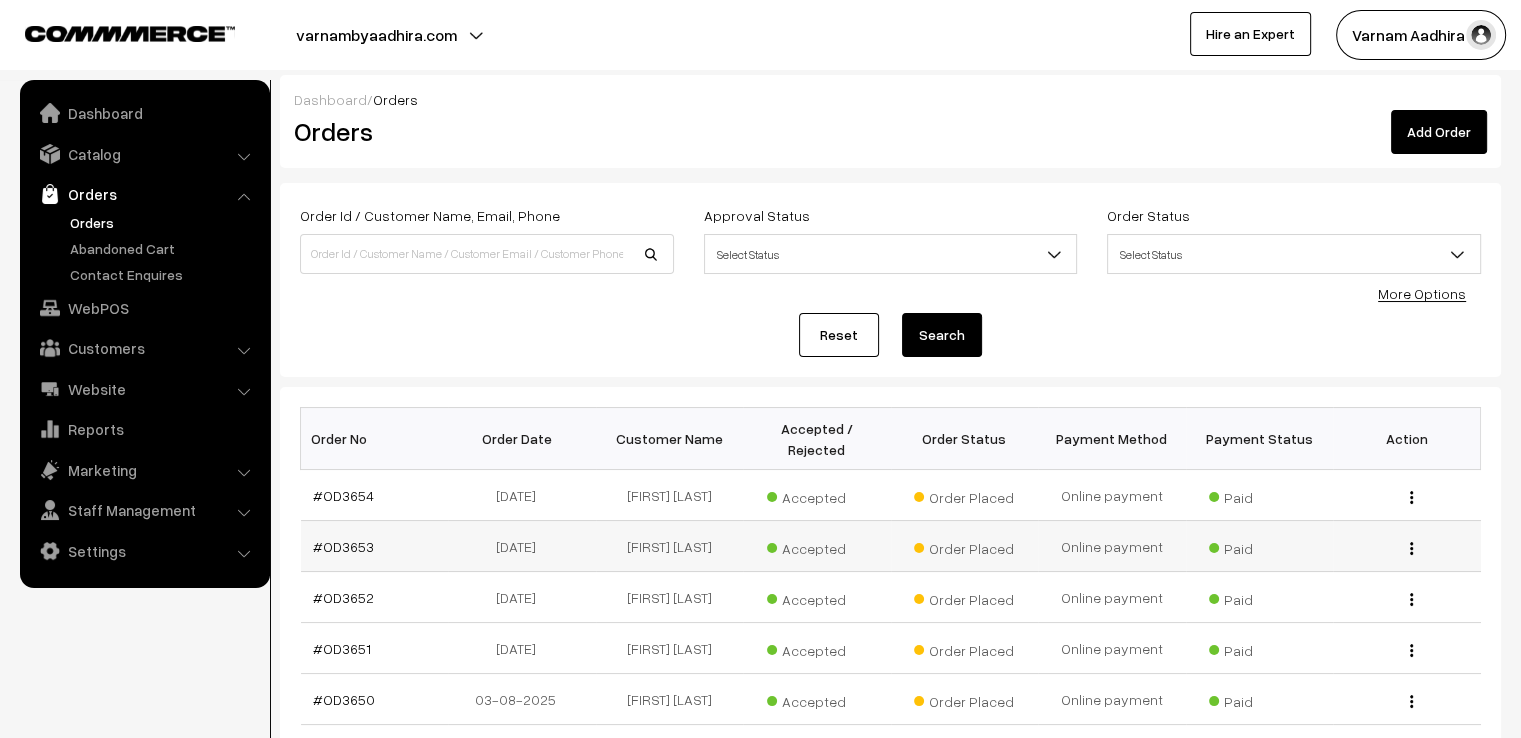 scroll, scrollTop: 469, scrollLeft: 0, axis: vertical 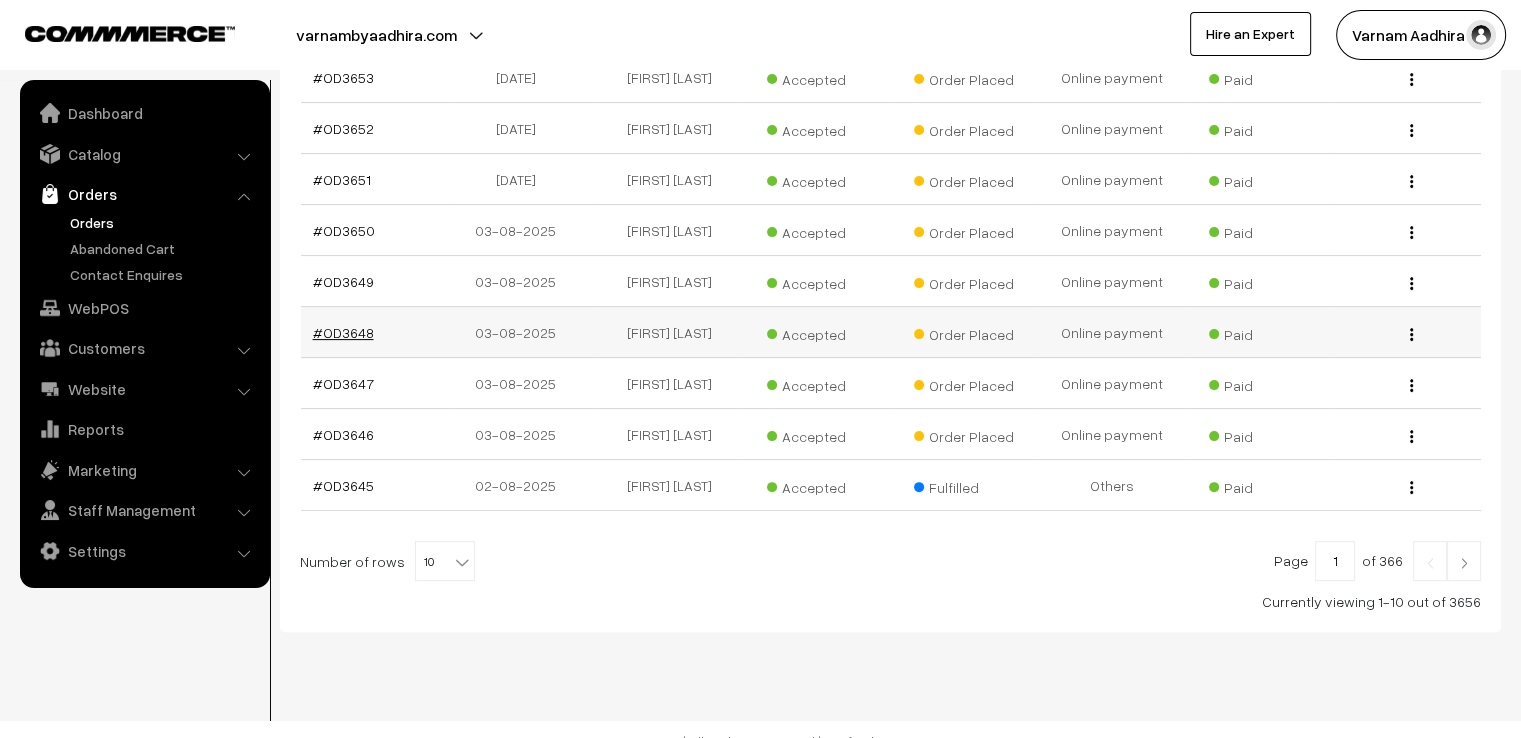 click on "#OD3648" at bounding box center [343, 332] 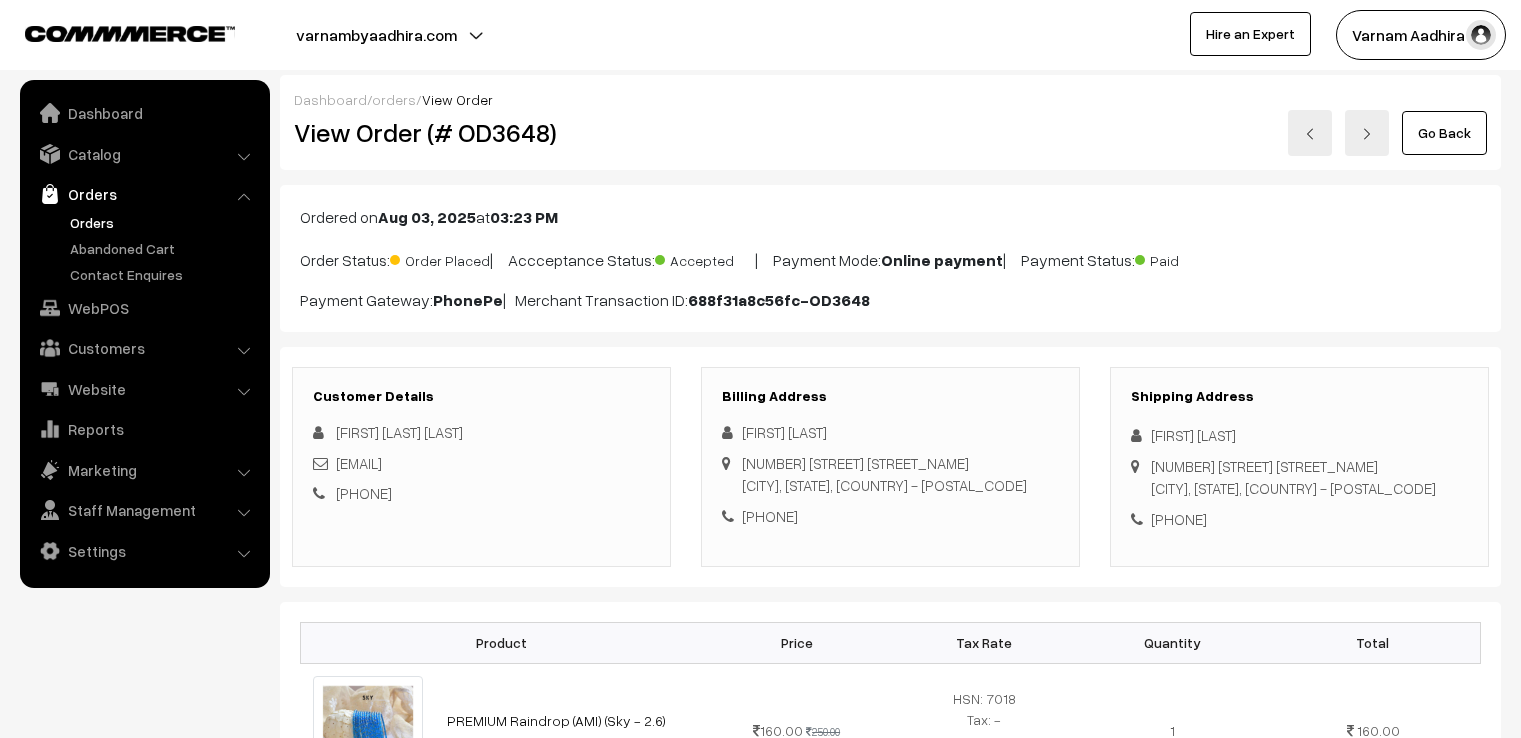 scroll, scrollTop: 0, scrollLeft: 0, axis: both 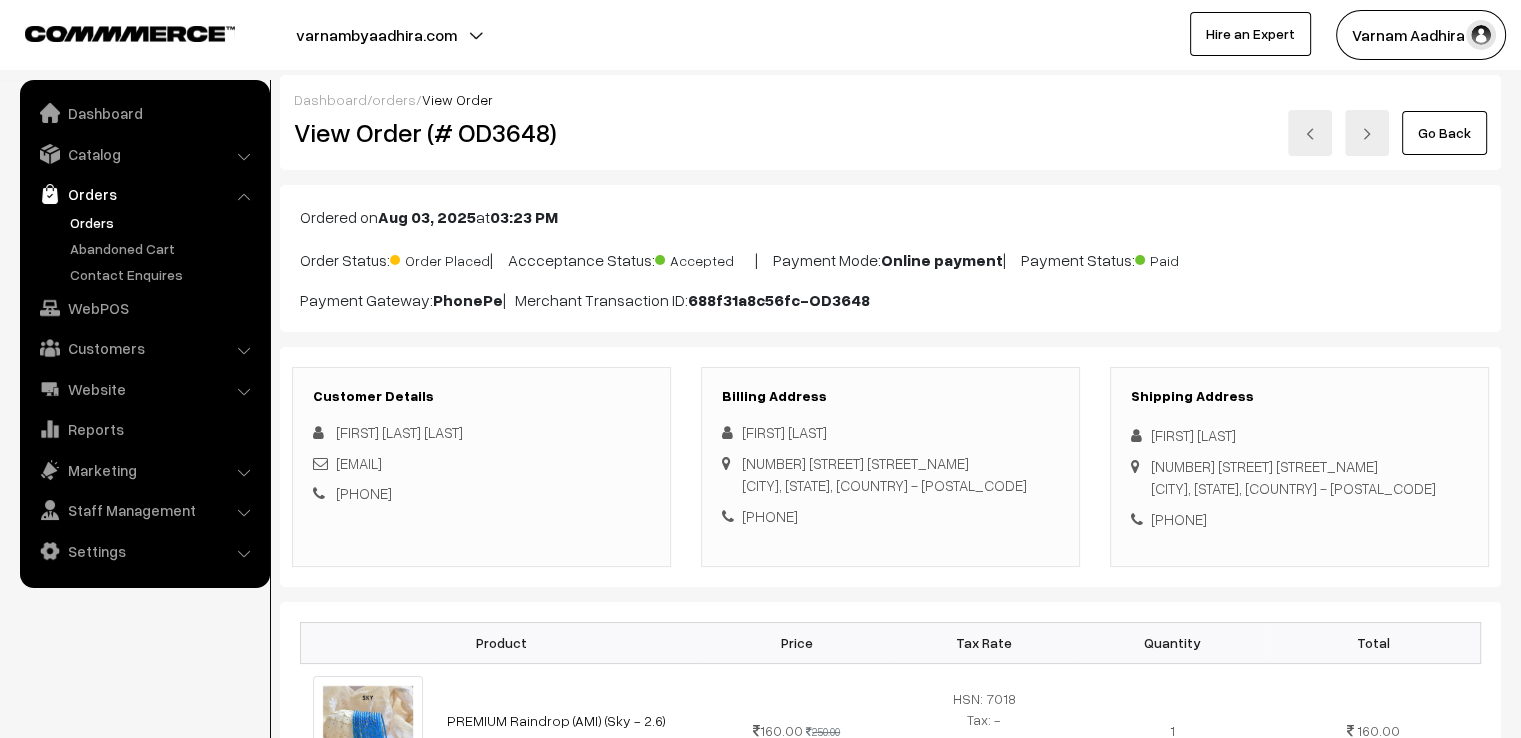 drag, startPoint x: 1139, startPoint y: 421, endPoint x: 1356, endPoint y: 554, distance: 254.51523 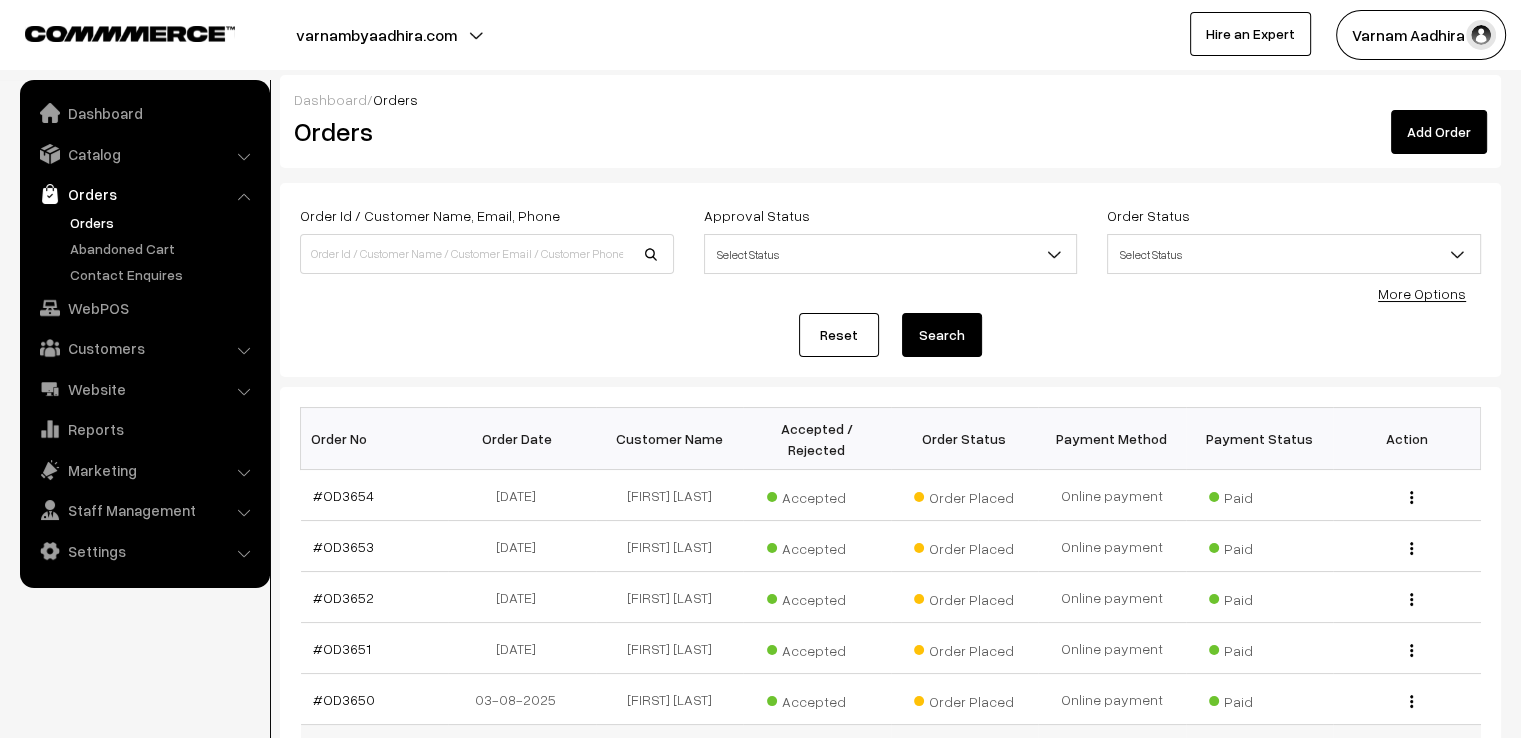 scroll, scrollTop: 469, scrollLeft: 0, axis: vertical 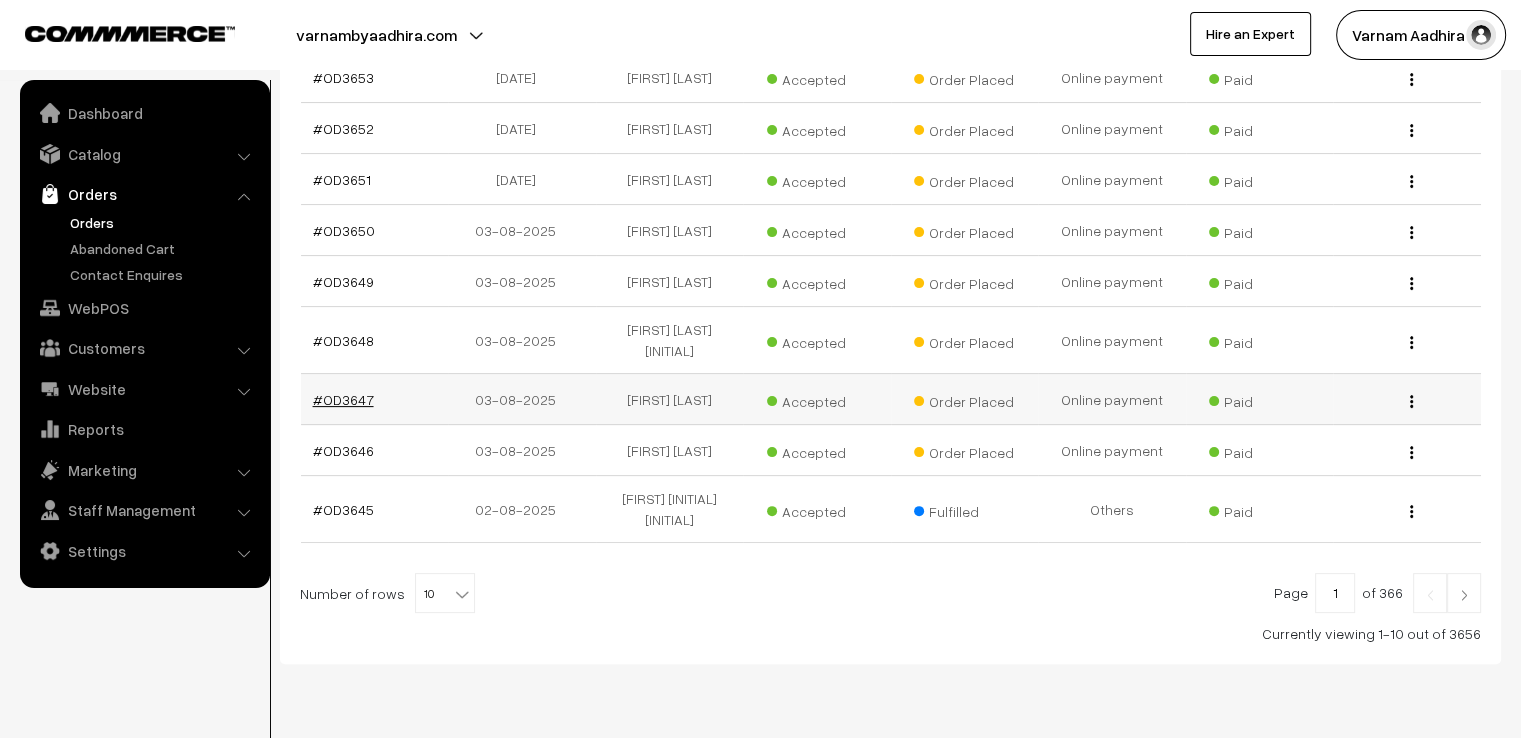 click on "#OD3647" at bounding box center [343, 399] 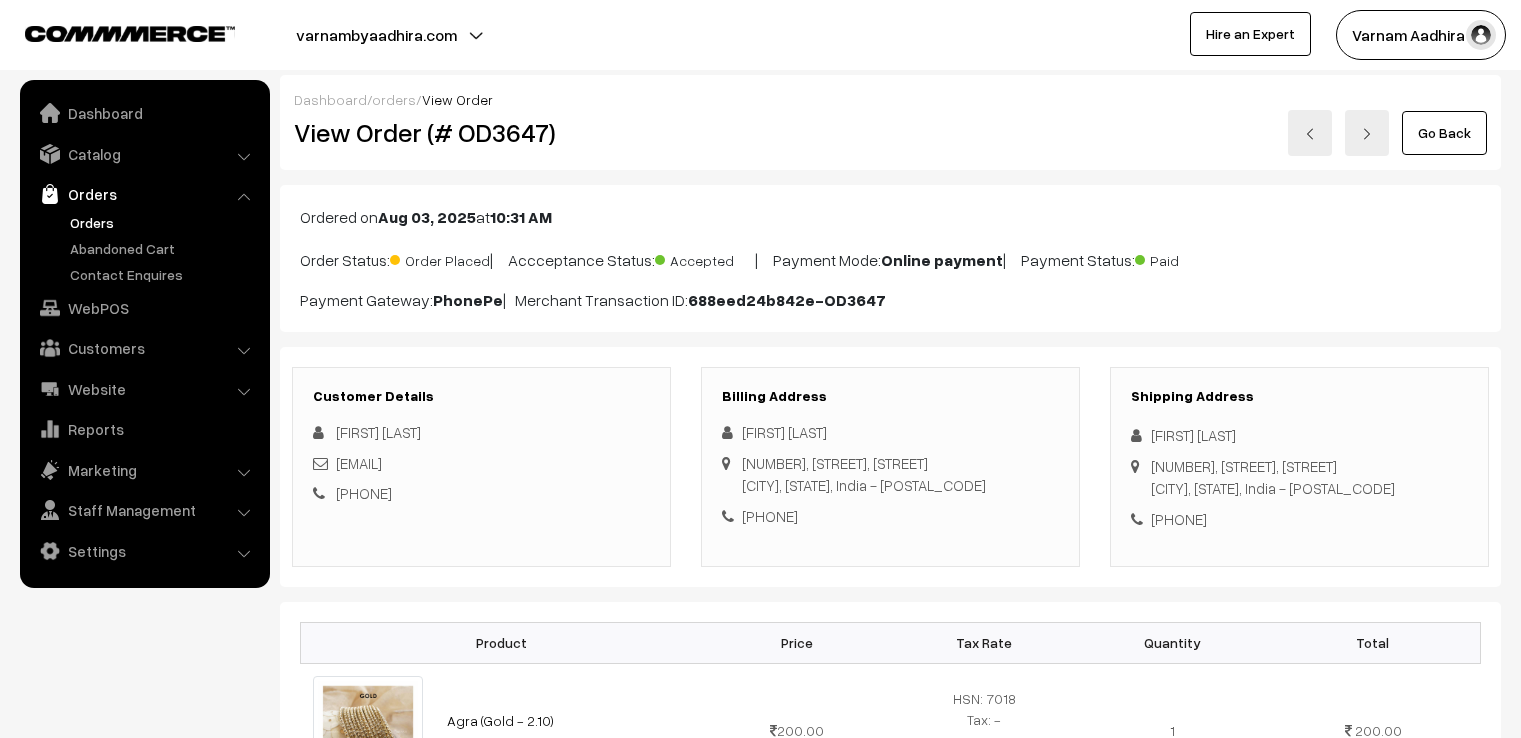 scroll, scrollTop: 0, scrollLeft: 0, axis: both 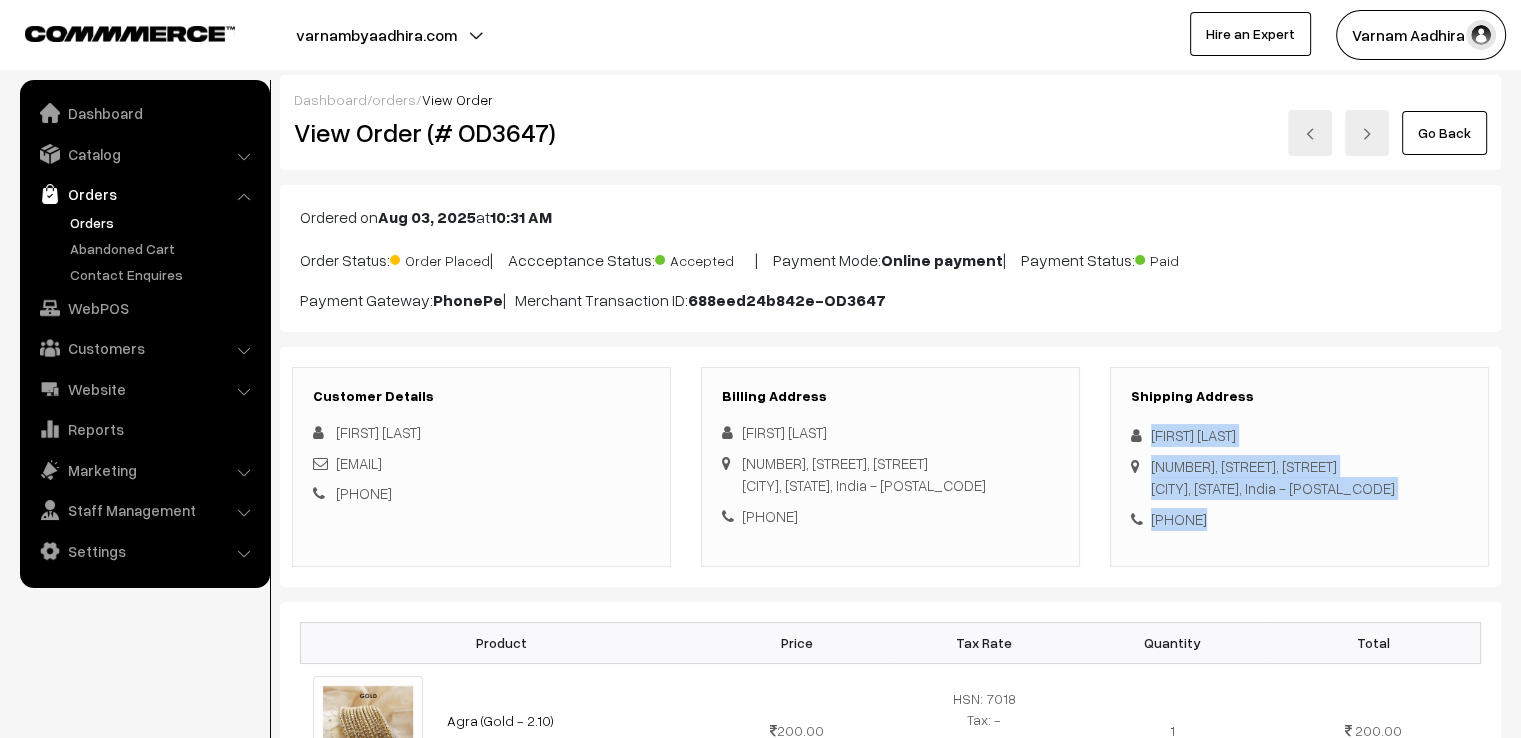 drag, startPoint x: 1146, startPoint y: 426, endPoint x: 1325, endPoint y: 593, distance: 244.80605 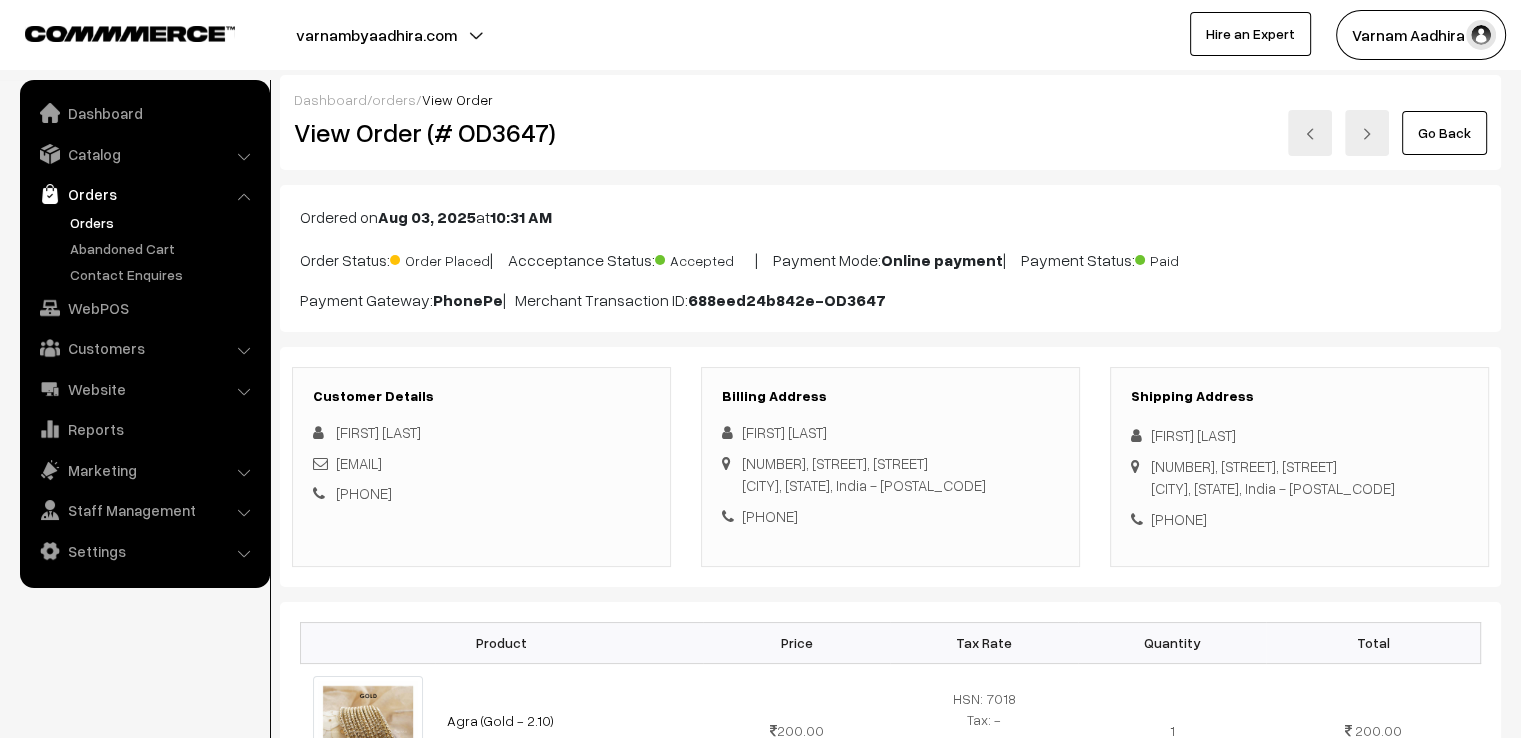 click on "[PHONE]" at bounding box center (1299, 519) 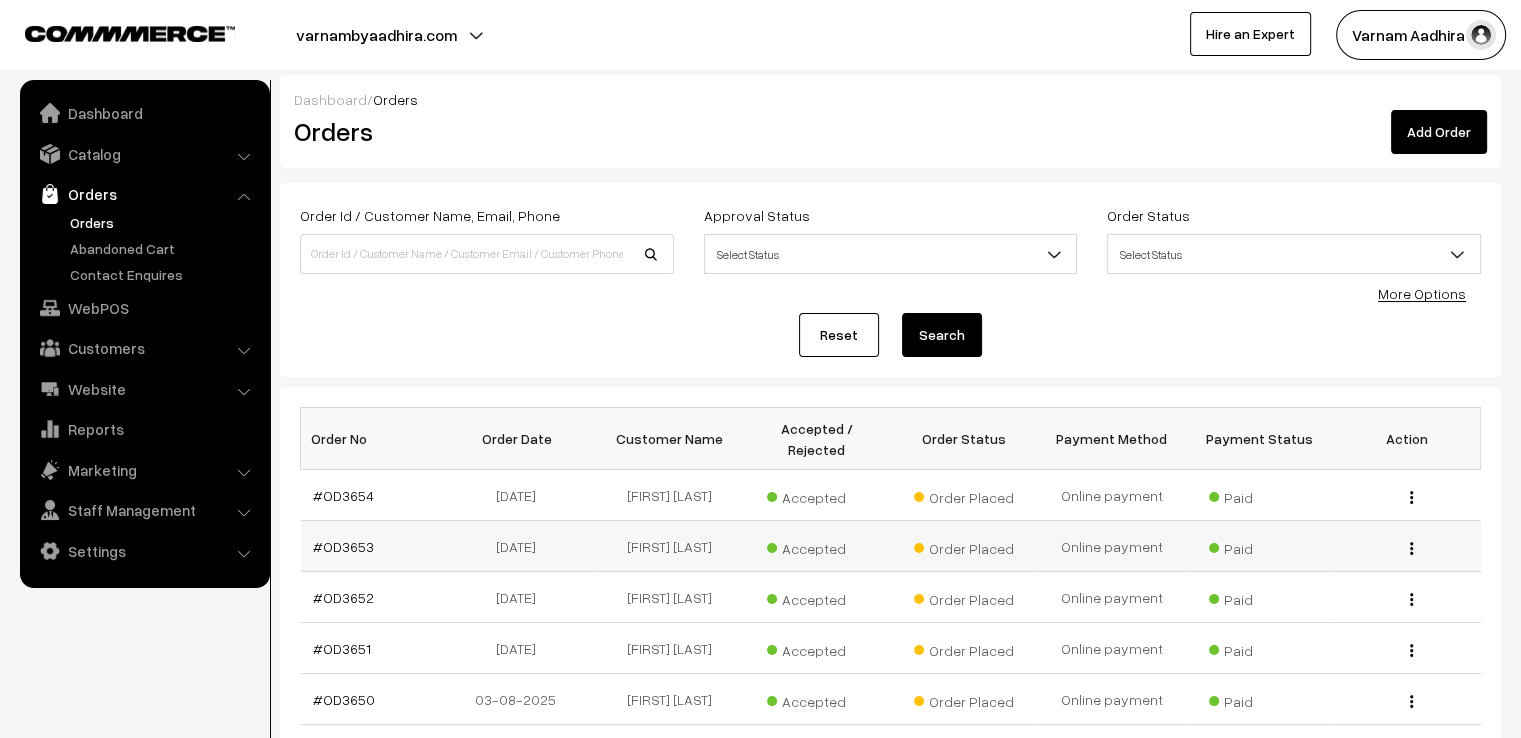 scroll, scrollTop: 469, scrollLeft: 0, axis: vertical 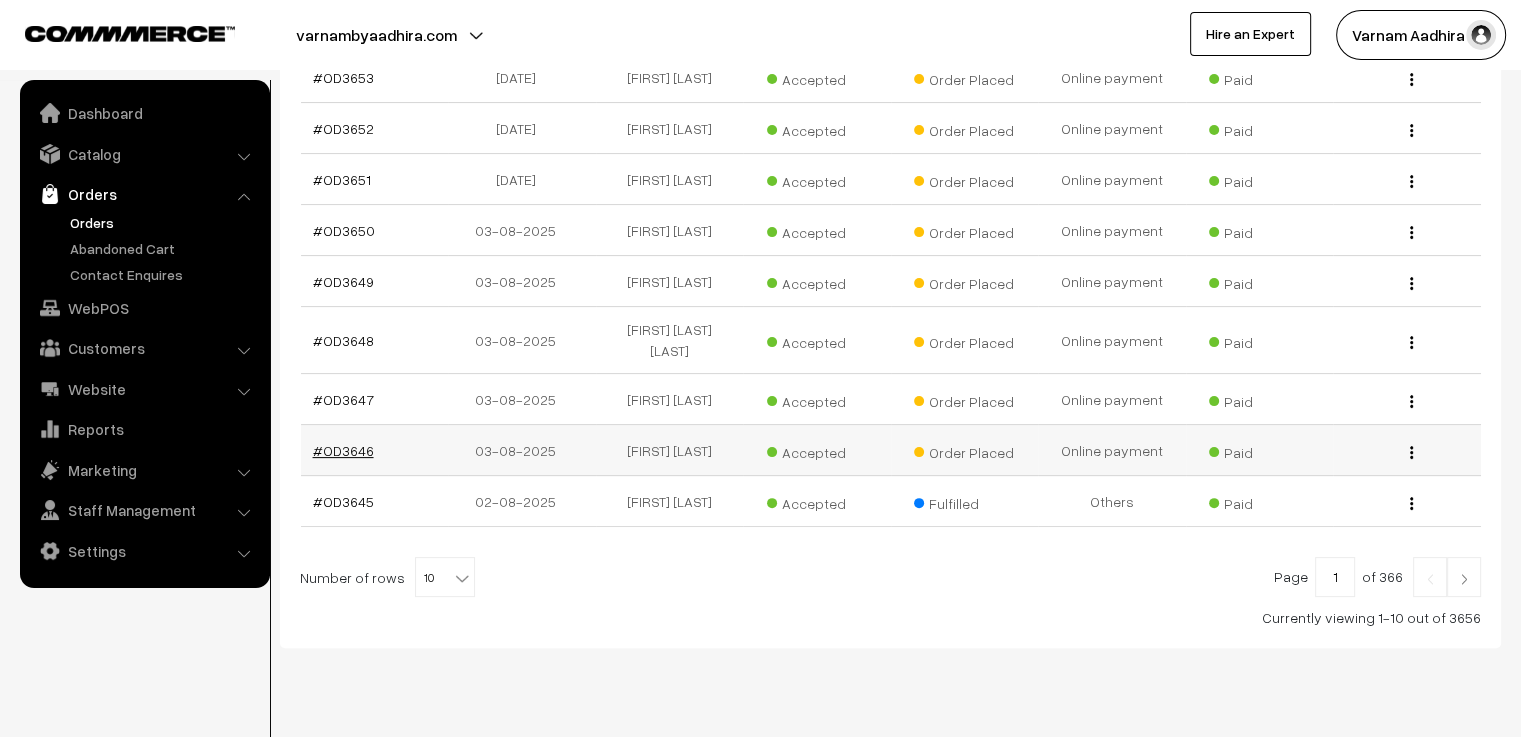 click on "#OD3646" at bounding box center [343, 450] 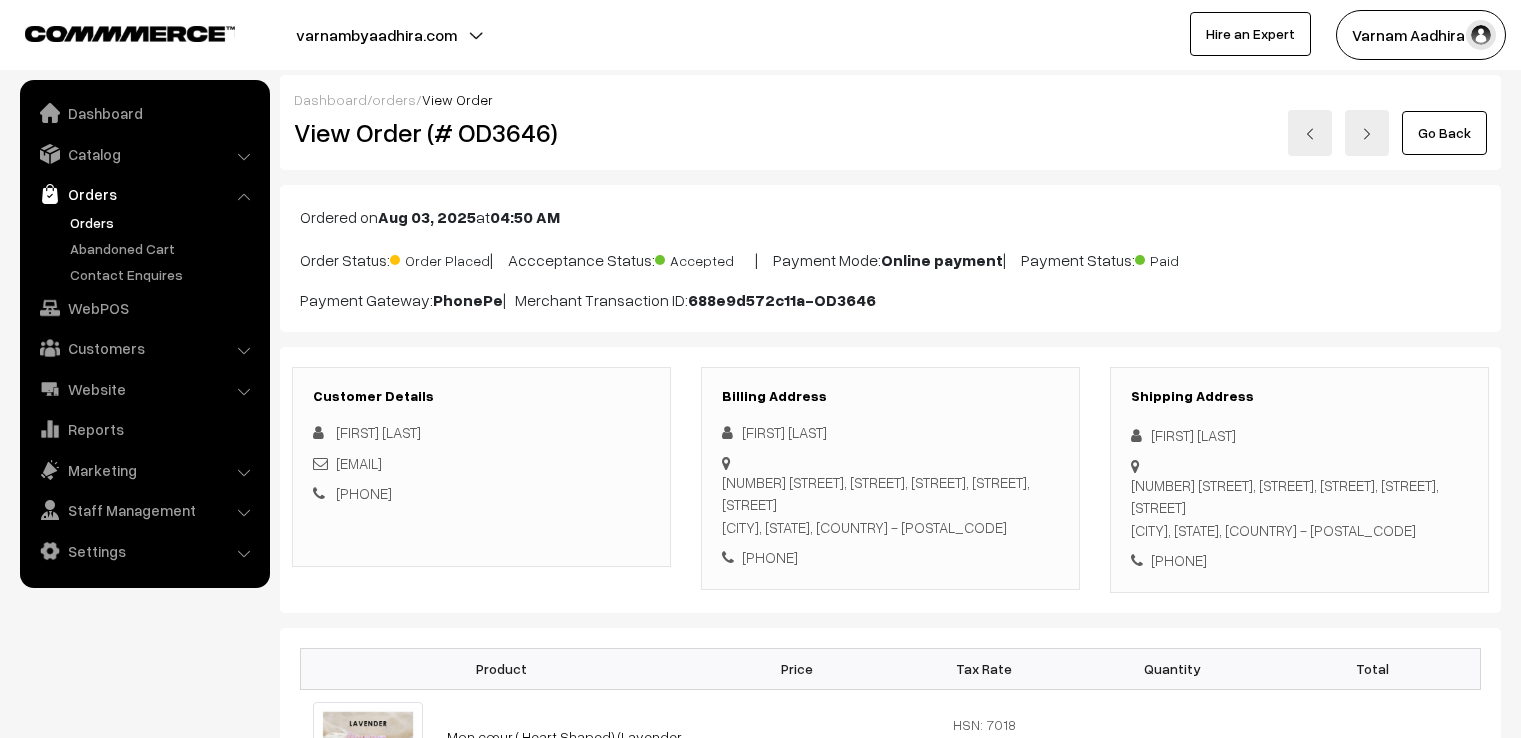 scroll, scrollTop: 0, scrollLeft: 0, axis: both 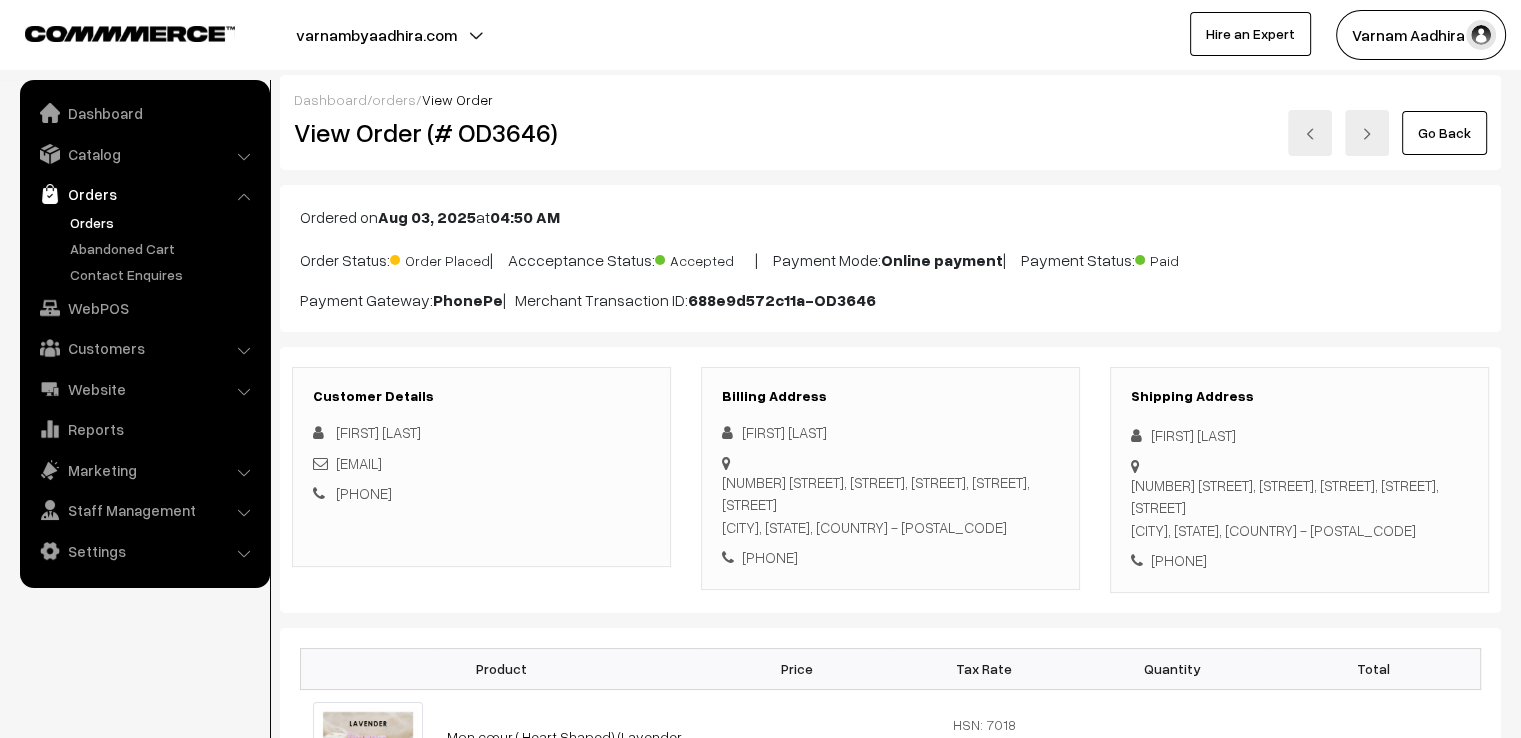 drag, startPoint x: 1151, startPoint y: 421, endPoint x: 1363, endPoint y: 532, distance: 239.30107 